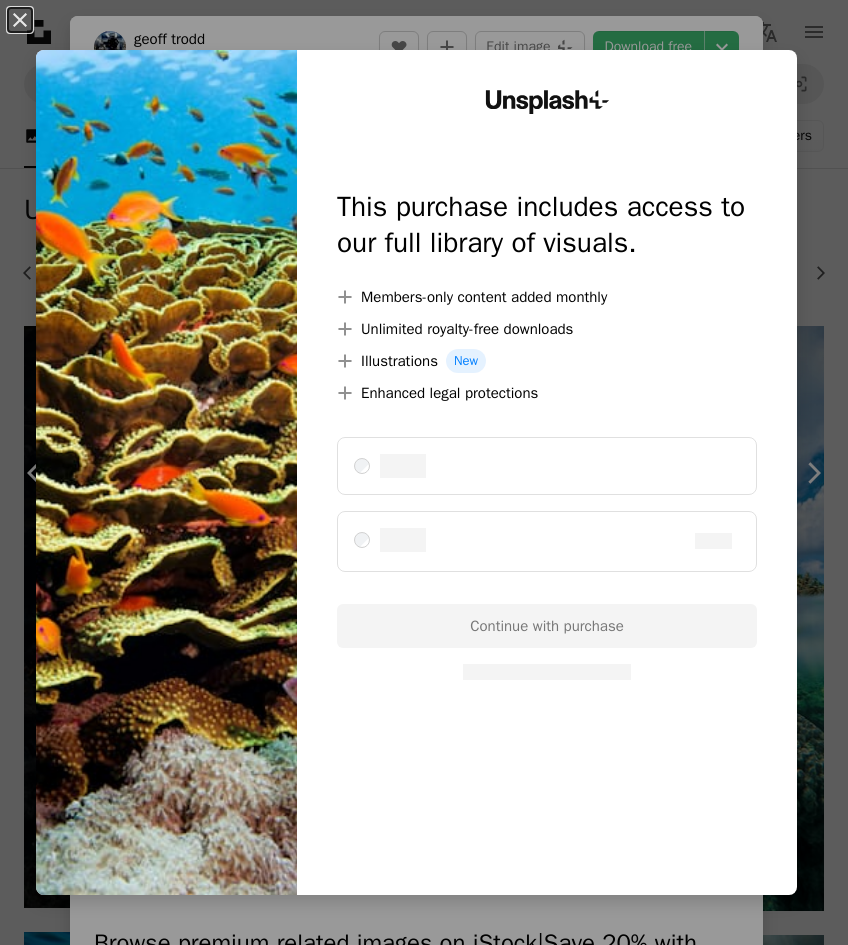 scroll, scrollTop: 4800, scrollLeft: 0, axis: vertical 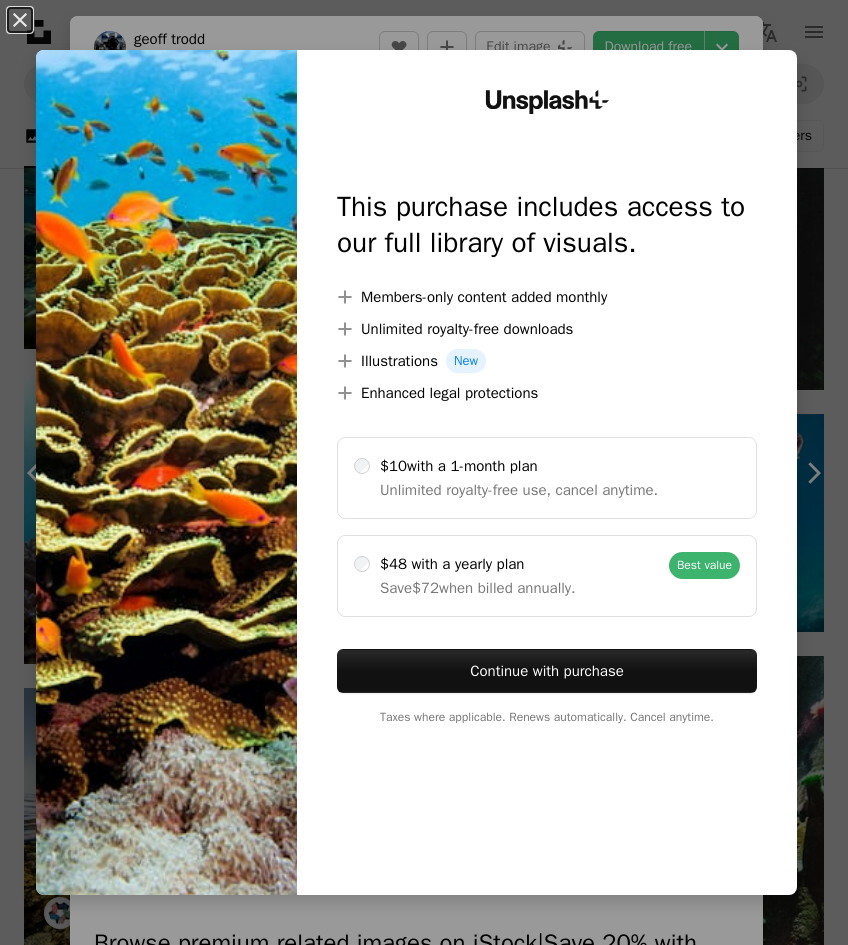 click at bounding box center (166, 472) 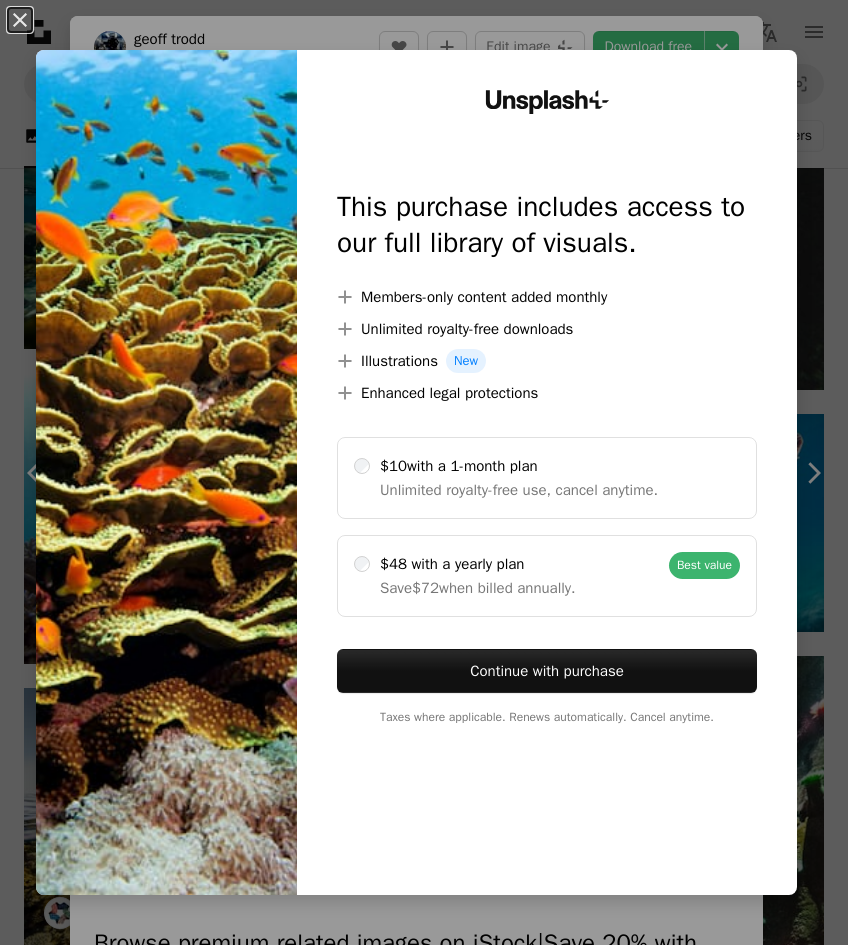 click on "An X shape Unsplash+ This purchase includes access to our full library of visuals. A plus sign Members-only content added monthly A plus sign Unlimited royalty-free downloads A plus sign Illustrations  New A plus sign Enhanced legal protections $10  with a 1-month plan Unlimited royalty-free use, cancel anytime. $48   with a yearly plan Save  $72  when billed annually. Best value Continue with purchase Taxes where applicable. Renews automatically. Cancel anytime." at bounding box center (424, 472) 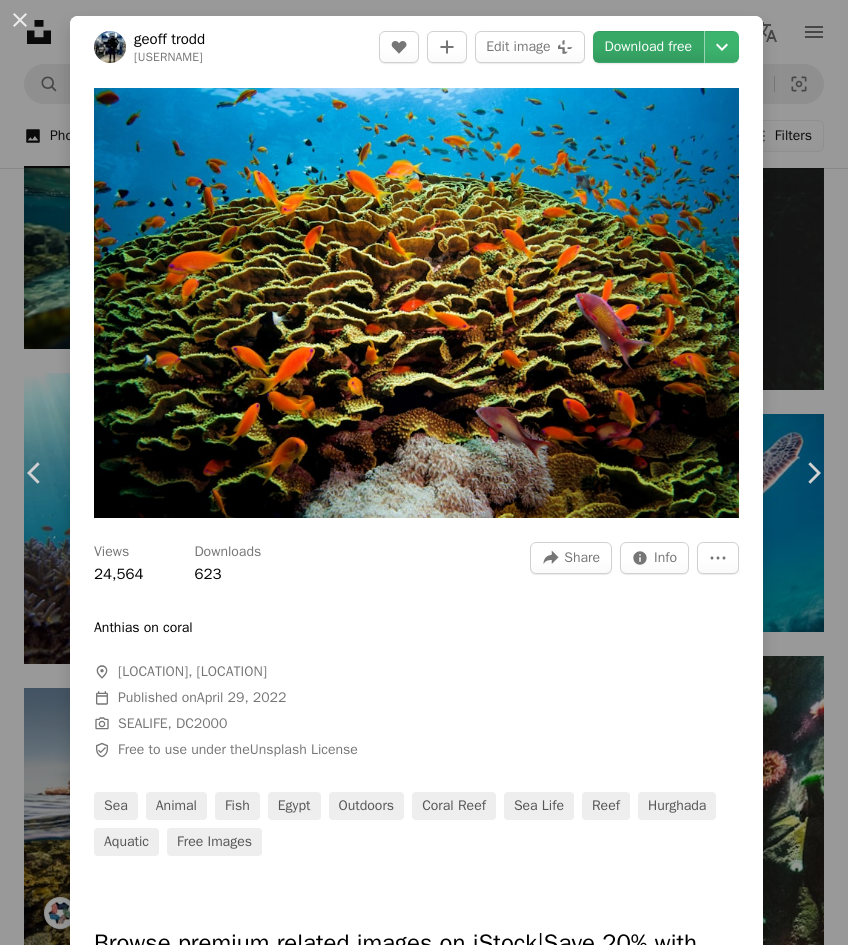 click on "Download free" at bounding box center [649, 47] 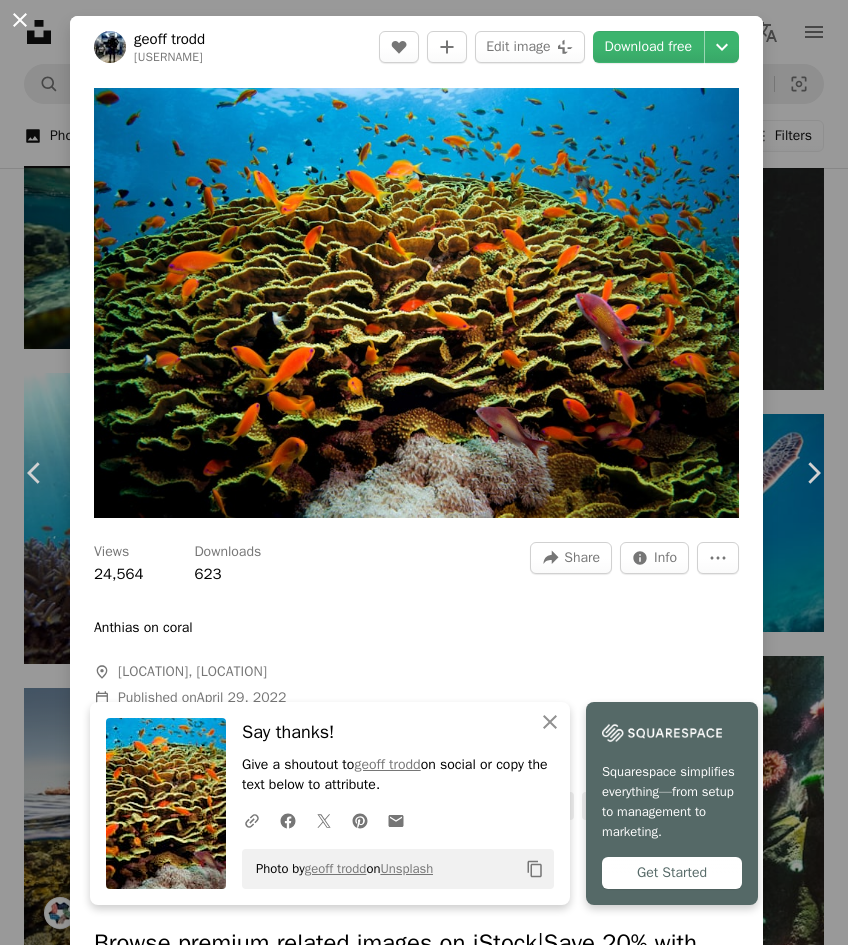 click on "An X shape" at bounding box center [20, 20] 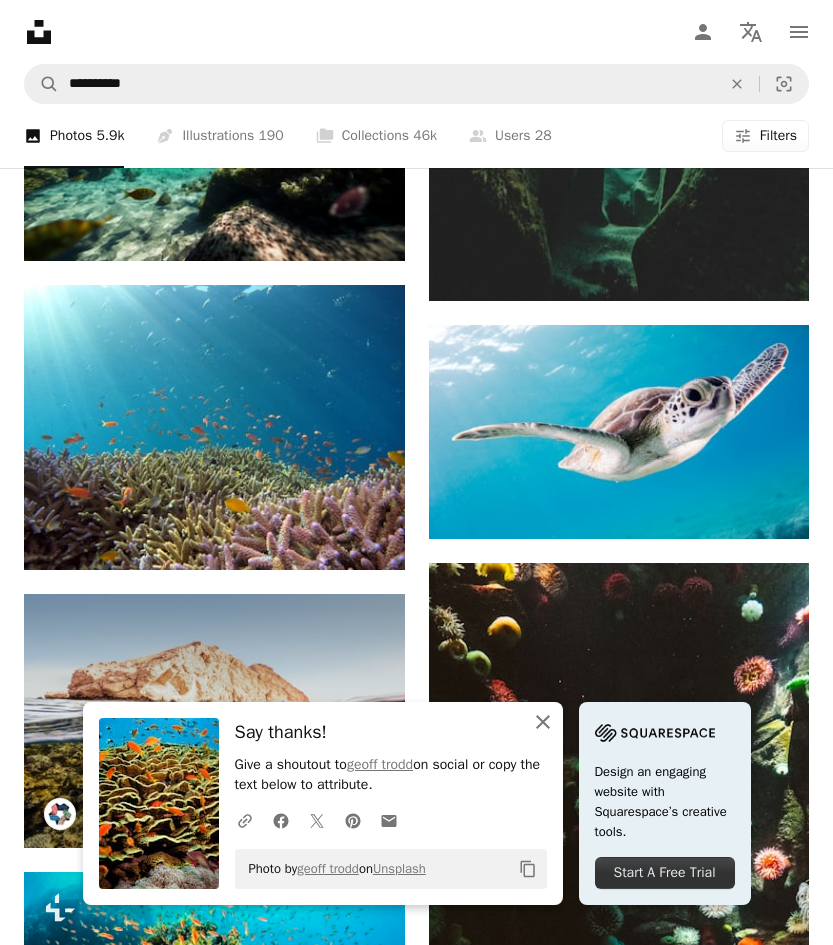 click on "An X shape" 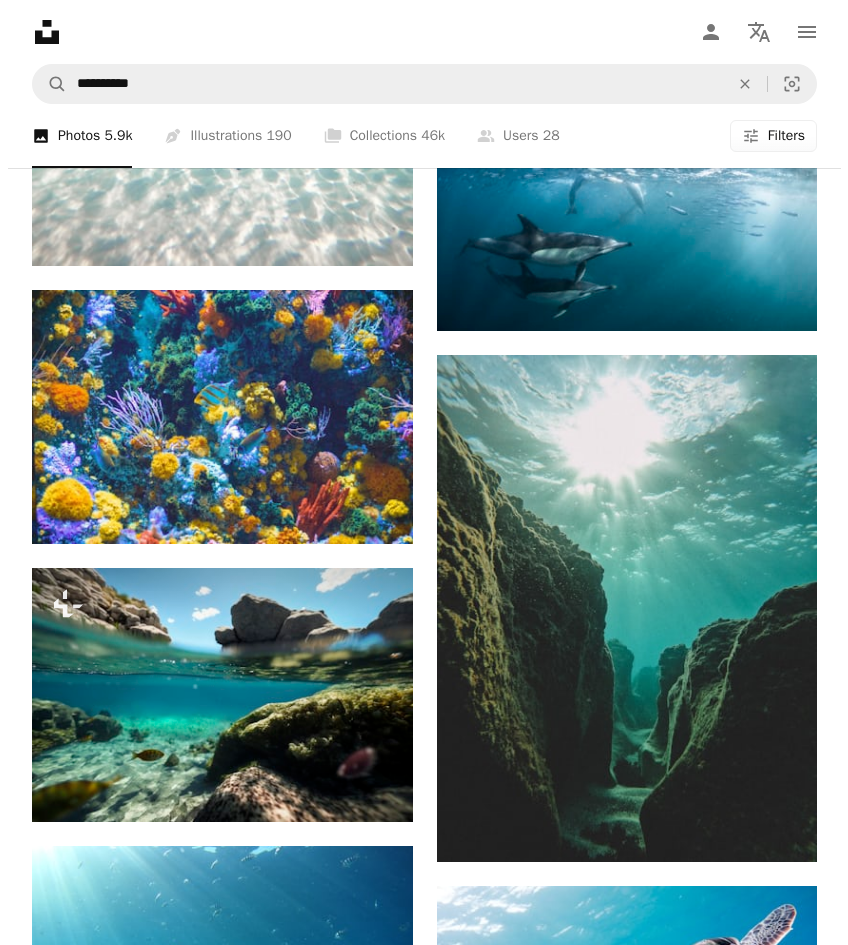 scroll, scrollTop: 4700, scrollLeft: 0, axis: vertical 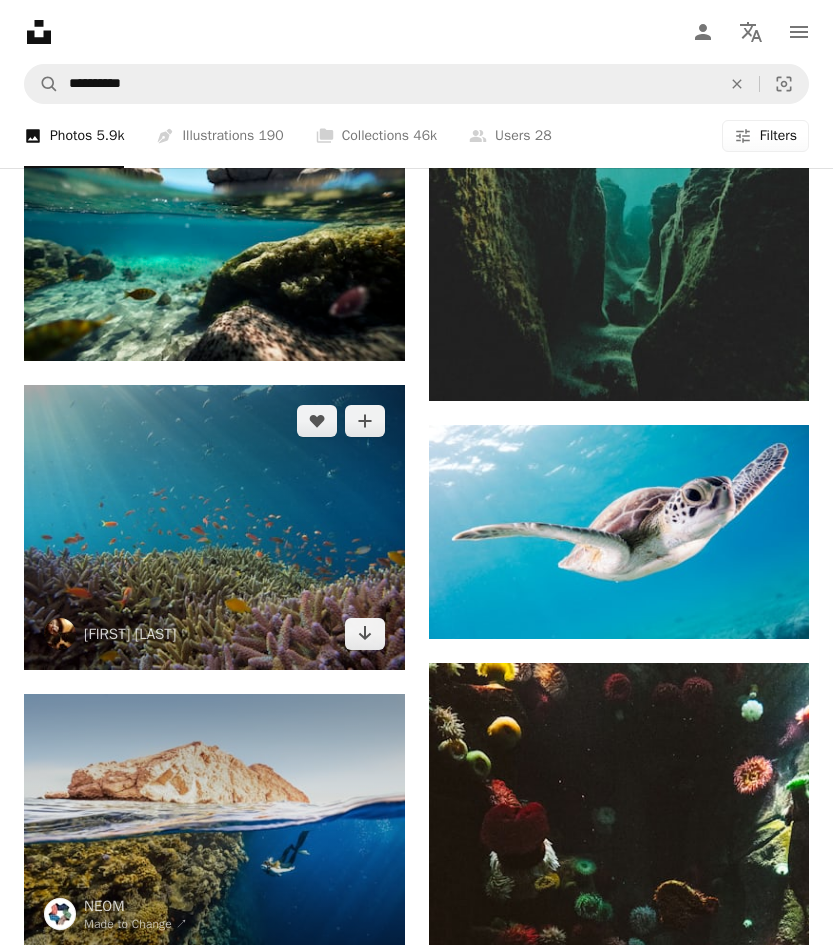 click at bounding box center (214, 527) 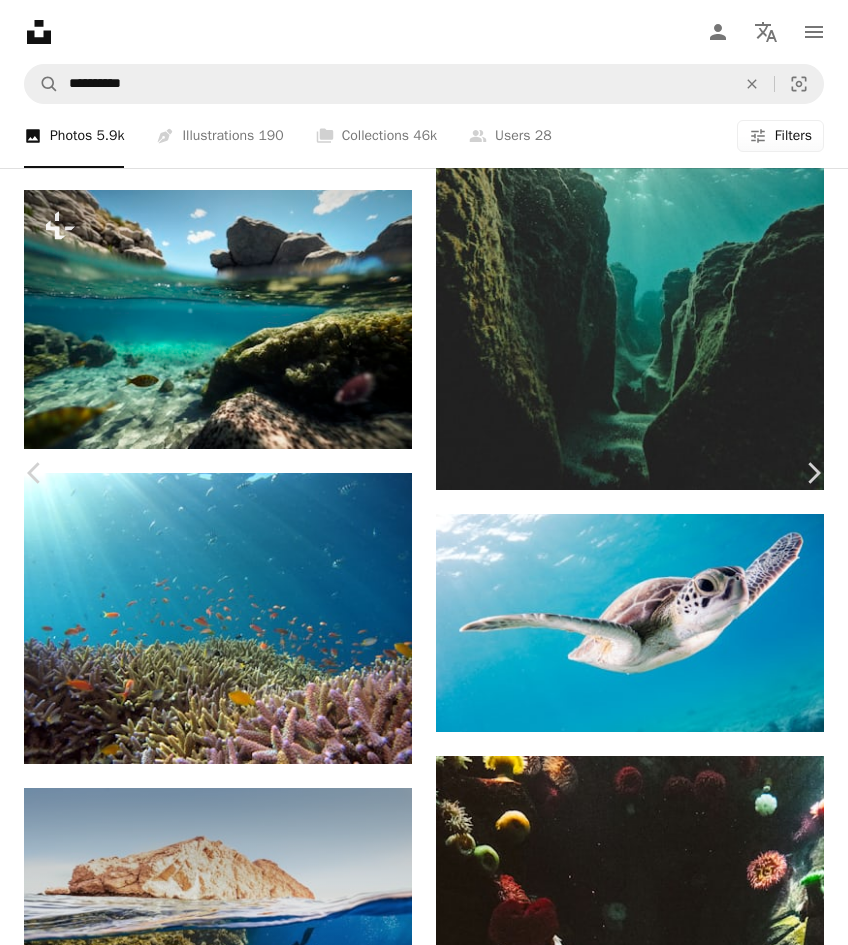 scroll, scrollTop: 500, scrollLeft: 0, axis: vertical 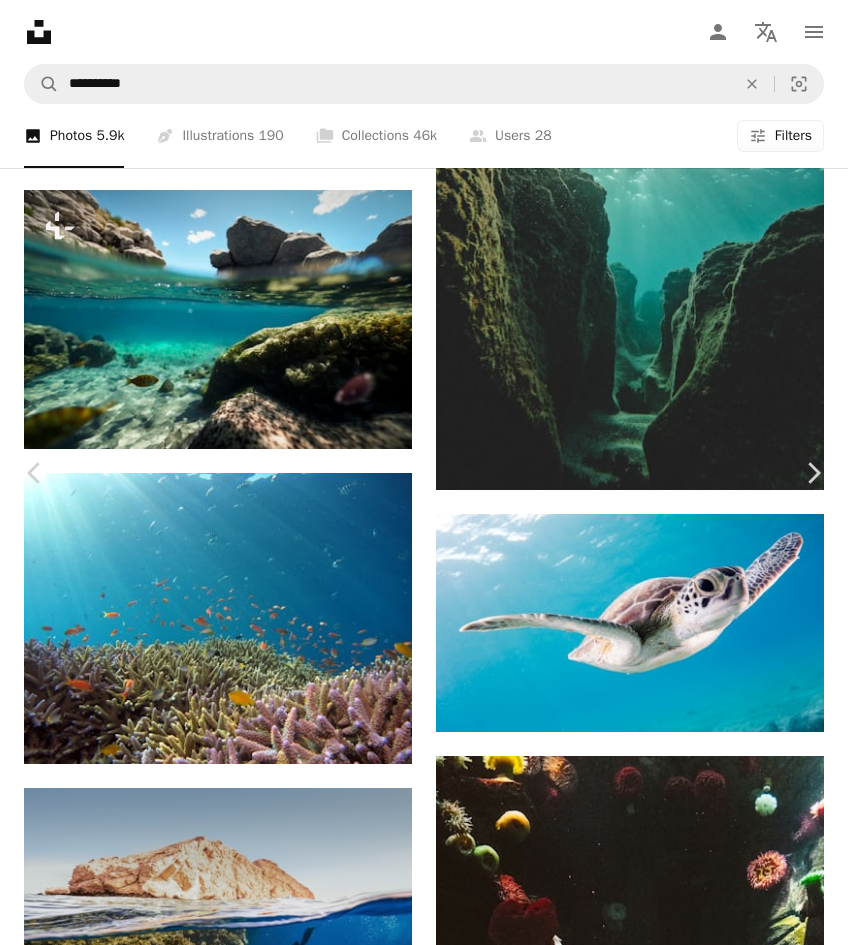drag, startPoint x: 703, startPoint y: 387, endPoint x: 86, endPoint y: 353, distance: 617.9361 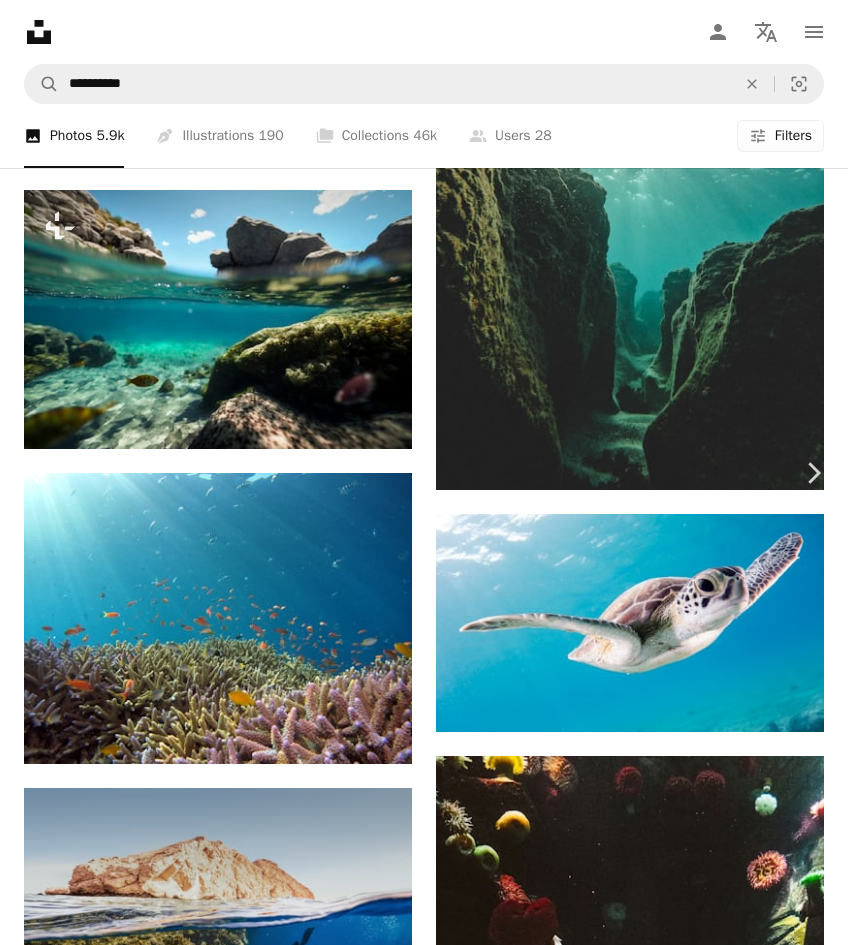 scroll, scrollTop: 0, scrollLeft: 0, axis: both 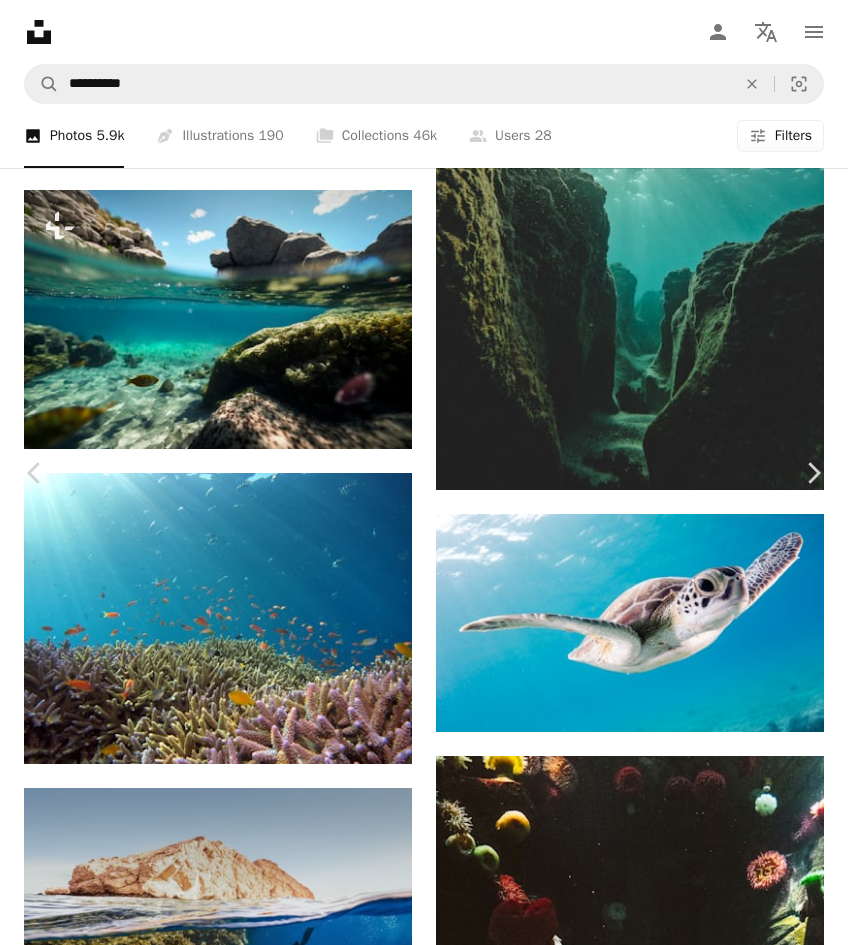 click on "Download free" at bounding box center [649, 7593] 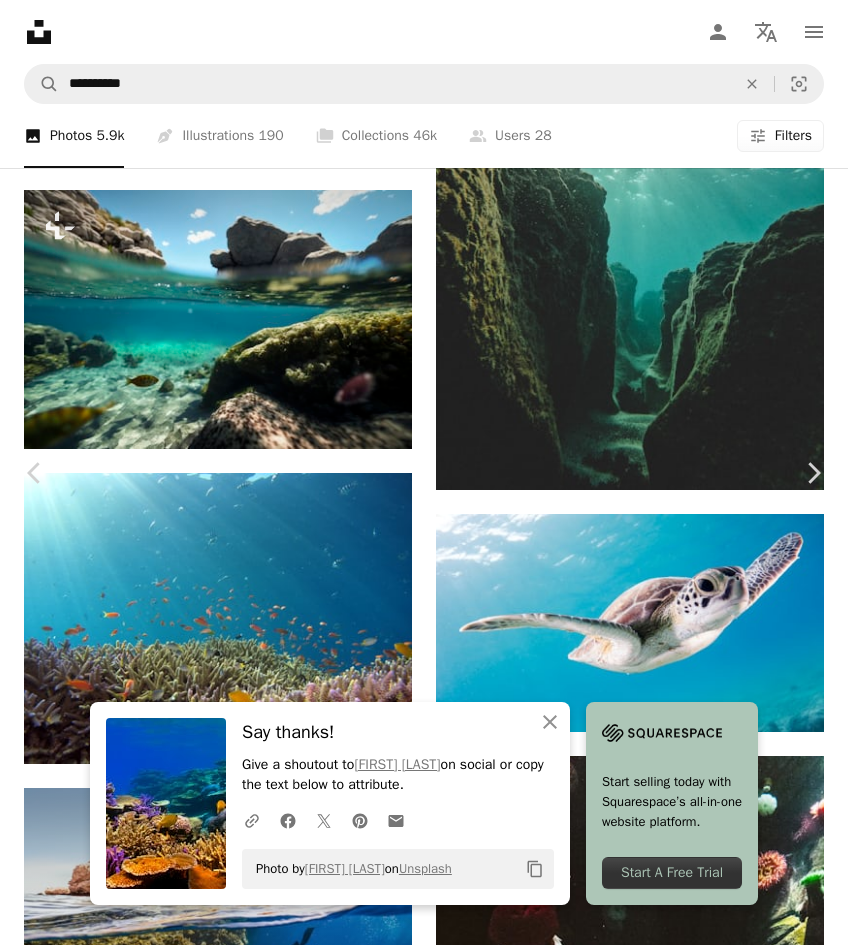scroll, scrollTop: 500, scrollLeft: 0, axis: vertical 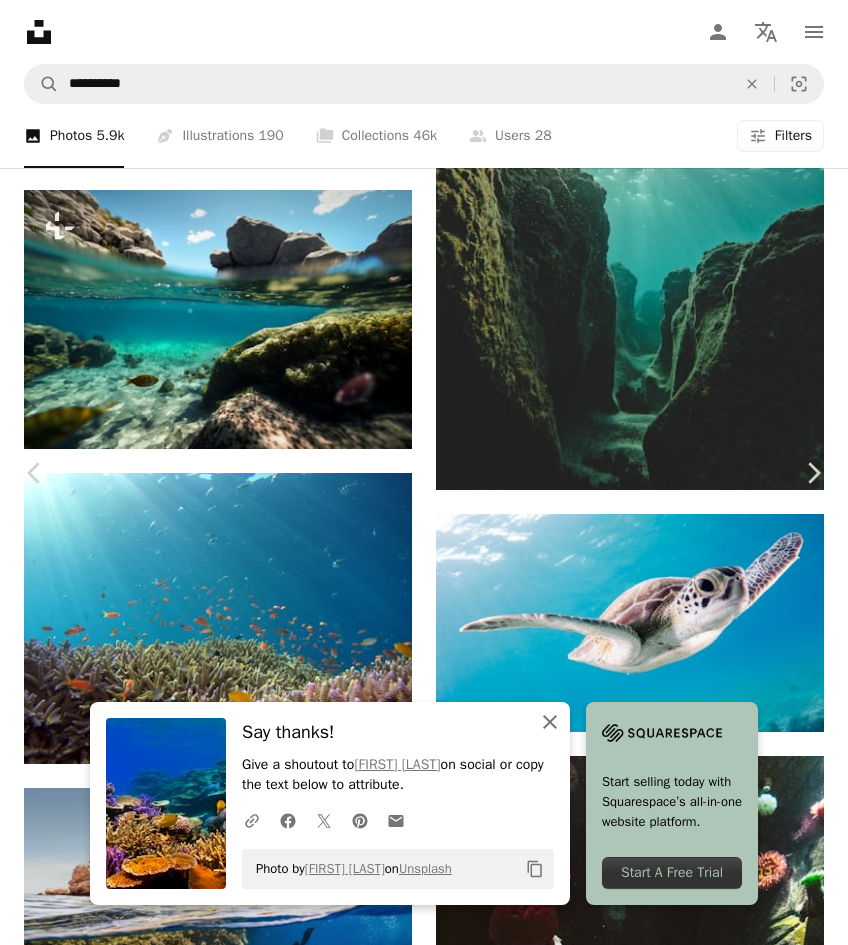 click on "An X shape" 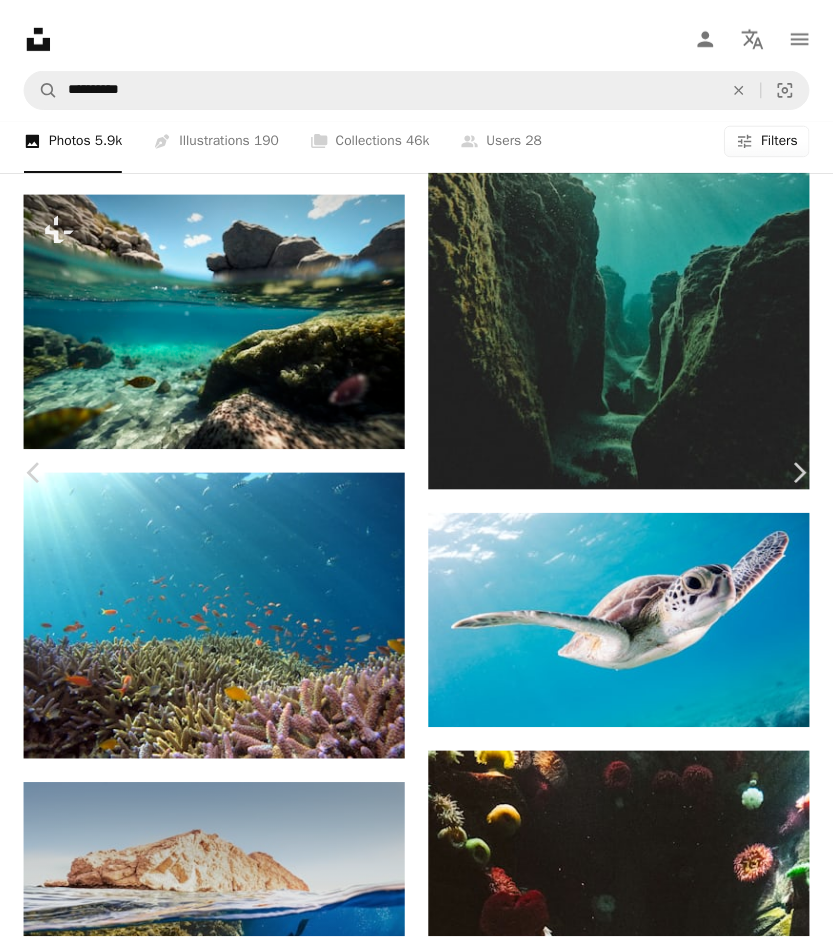 scroll, scrollTop: 20032, scrollLeft: 0, axis: vertical 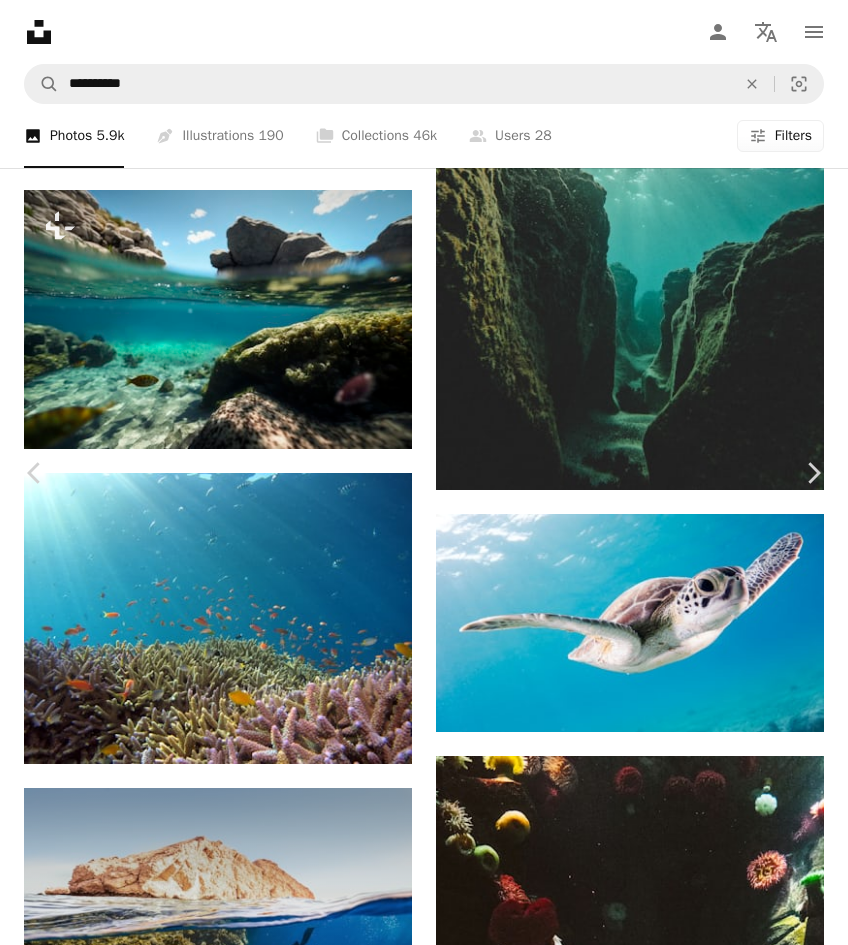 click on "An X shape" at bounding box center (20, 20) 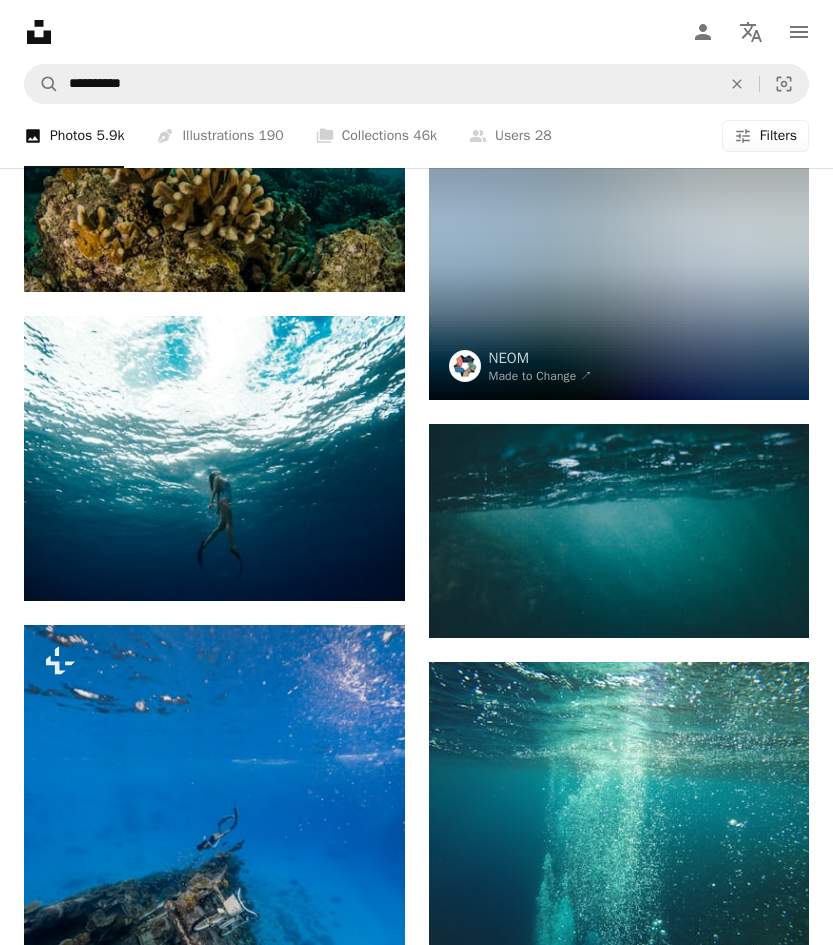 scroll, scrollTop: 12600, scrollLeft: 0, axis: vertical 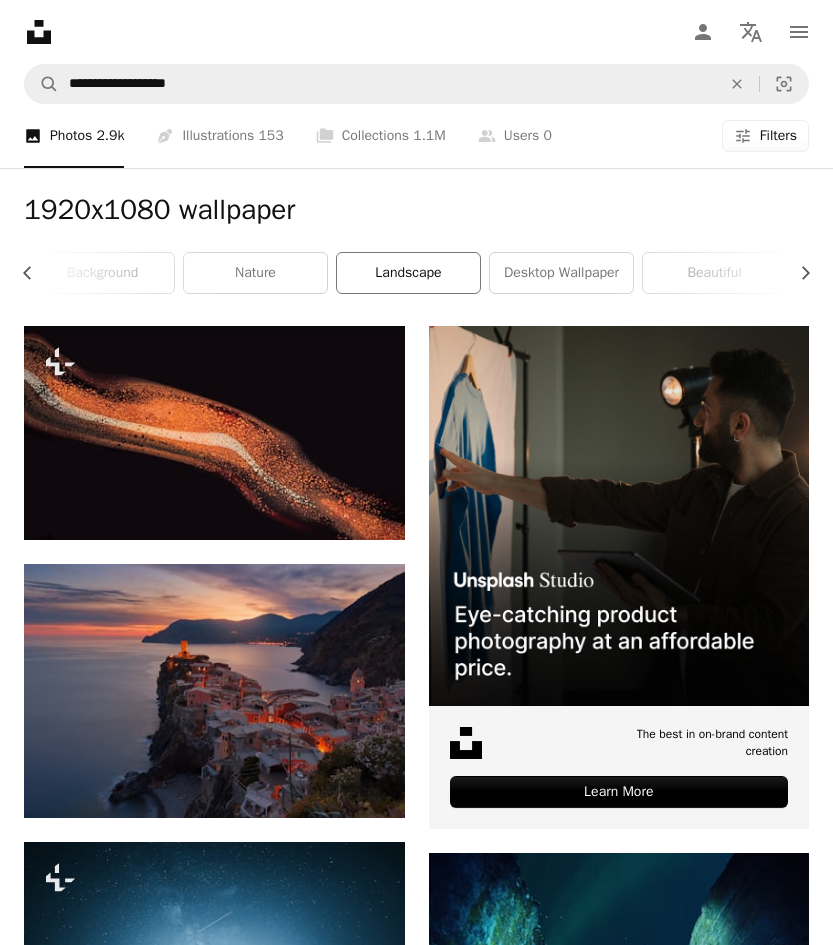 click on "landscape" at bounding box center [408, 273] 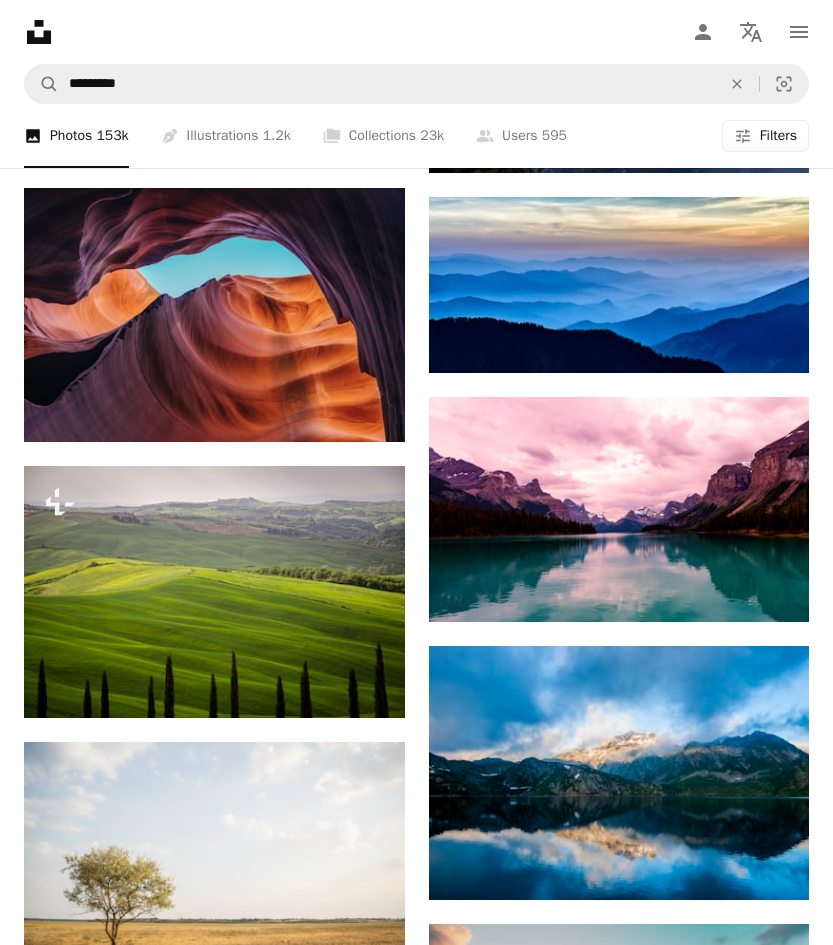 scroll, scrollTop: 9000, scrollLeft: 0, axis: vertical 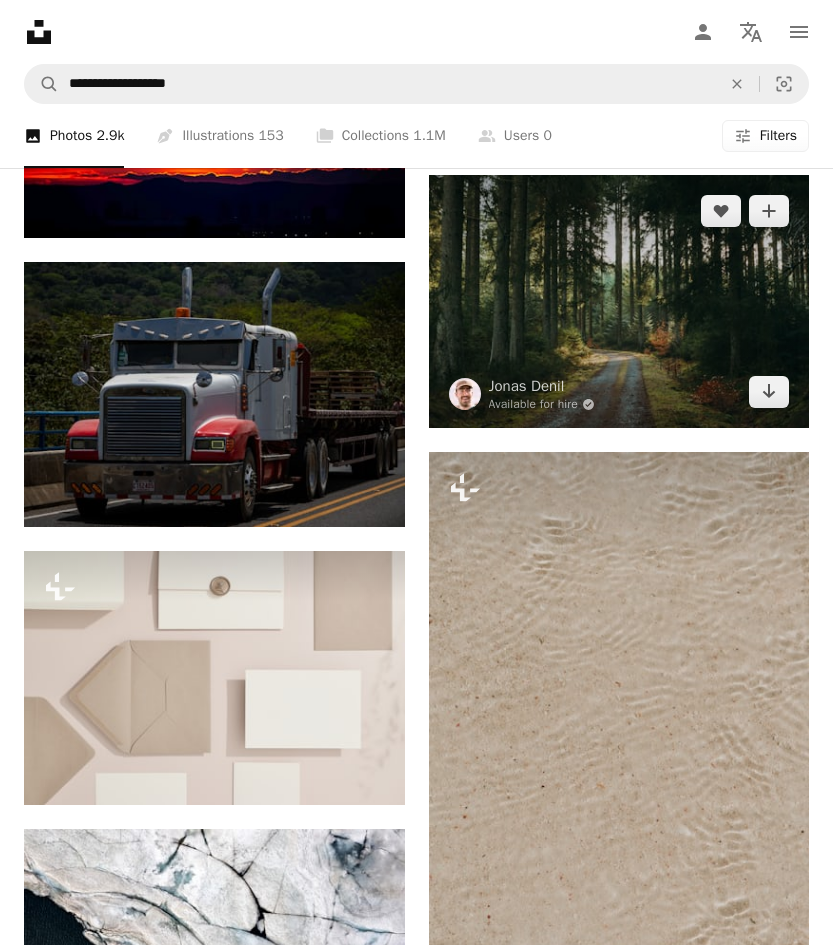 click at bounding box center (619, 302) 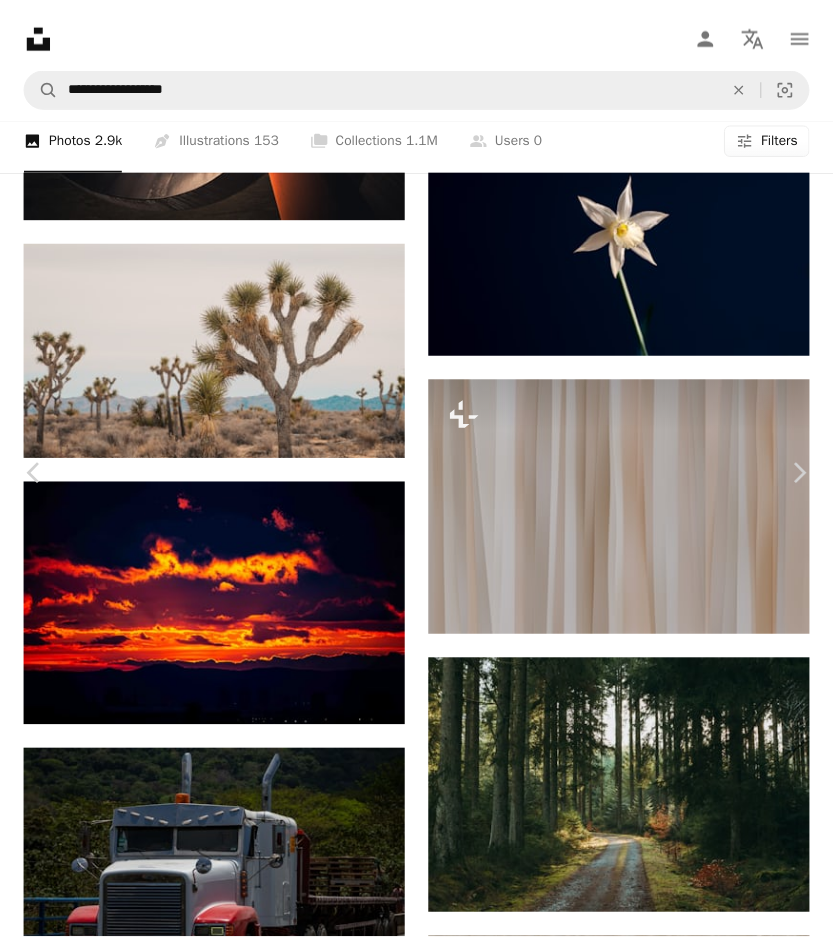 scroll, scrollTop: 5000, scrollLeft: 0, axis: vertical 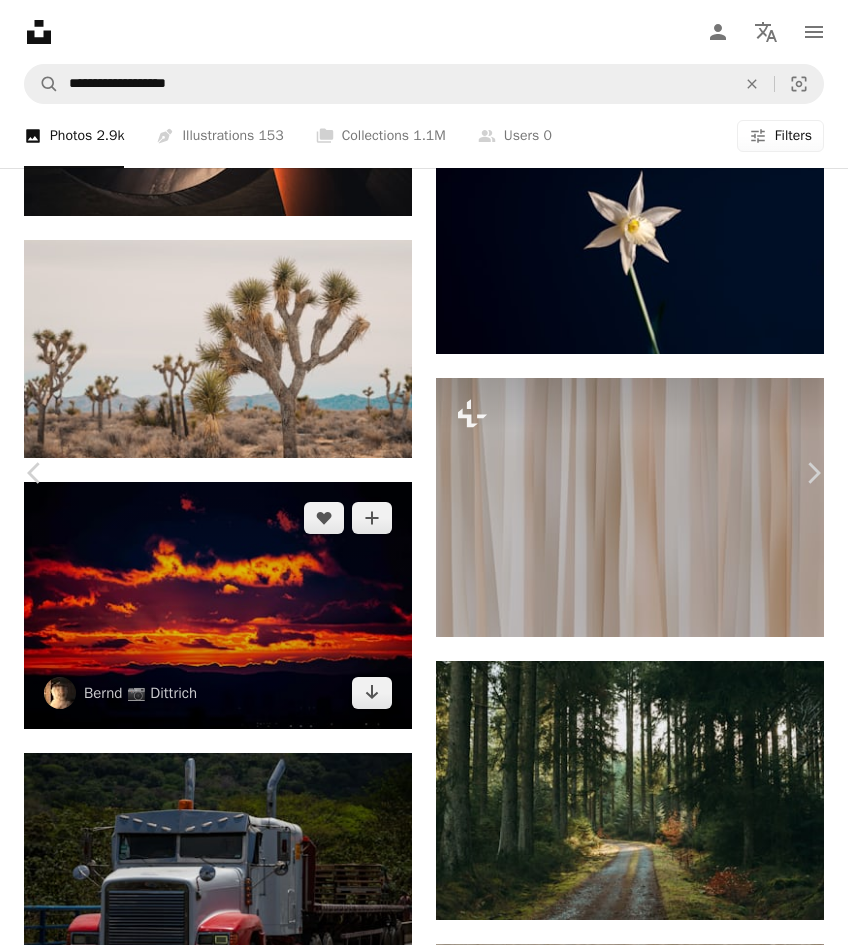 drag, startPoint x: 20, startPoint y: 22, endPoint x: 112, endPoint y: 231, distance: 228.3528 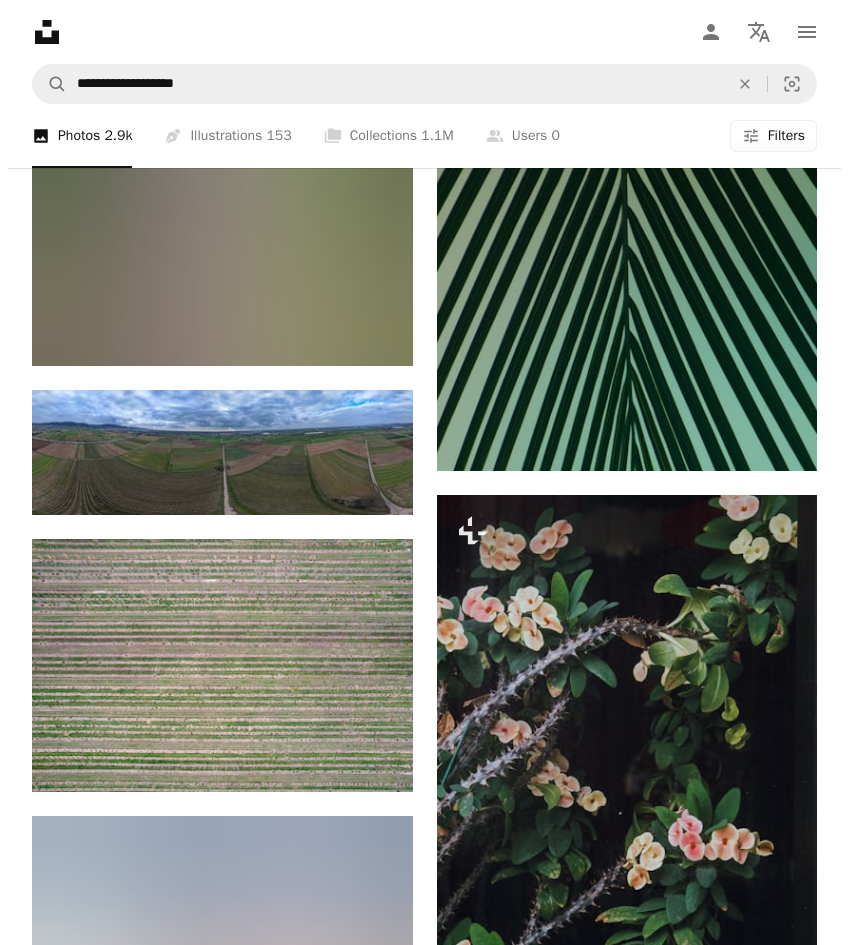 scroll, scrollTop: 40900, scrollLeft: 0, axis: vertical 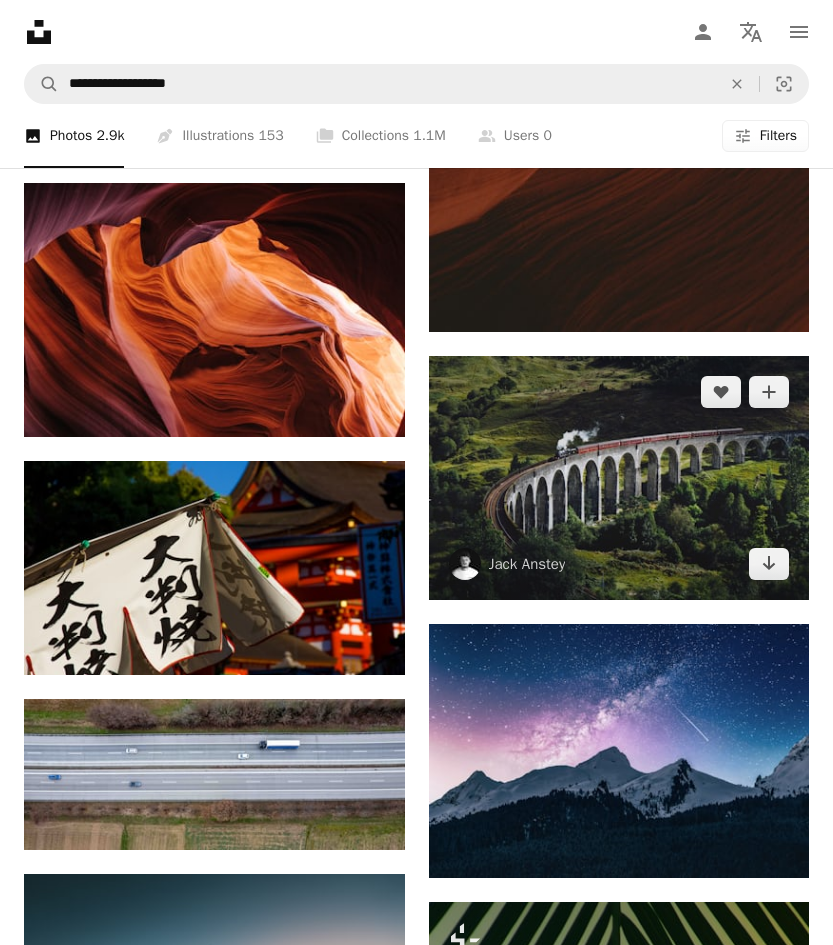 click at bounding box center (619, 478) 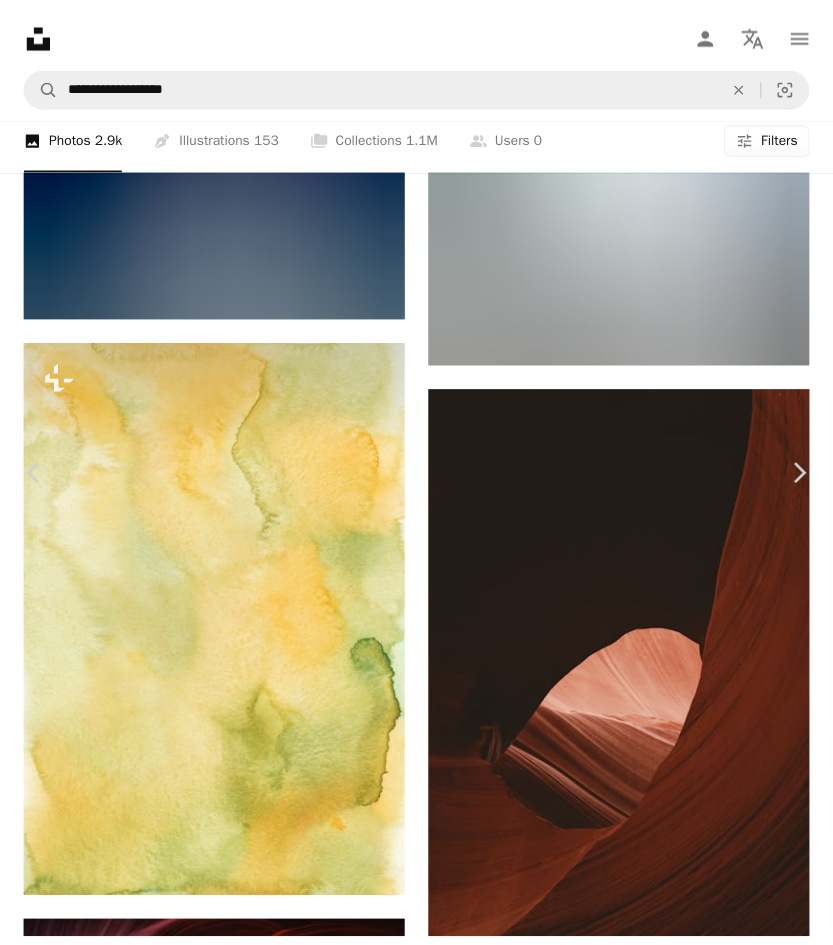 scroll, scrollTop: 5900, scrollLeft: 0, axis: vertical 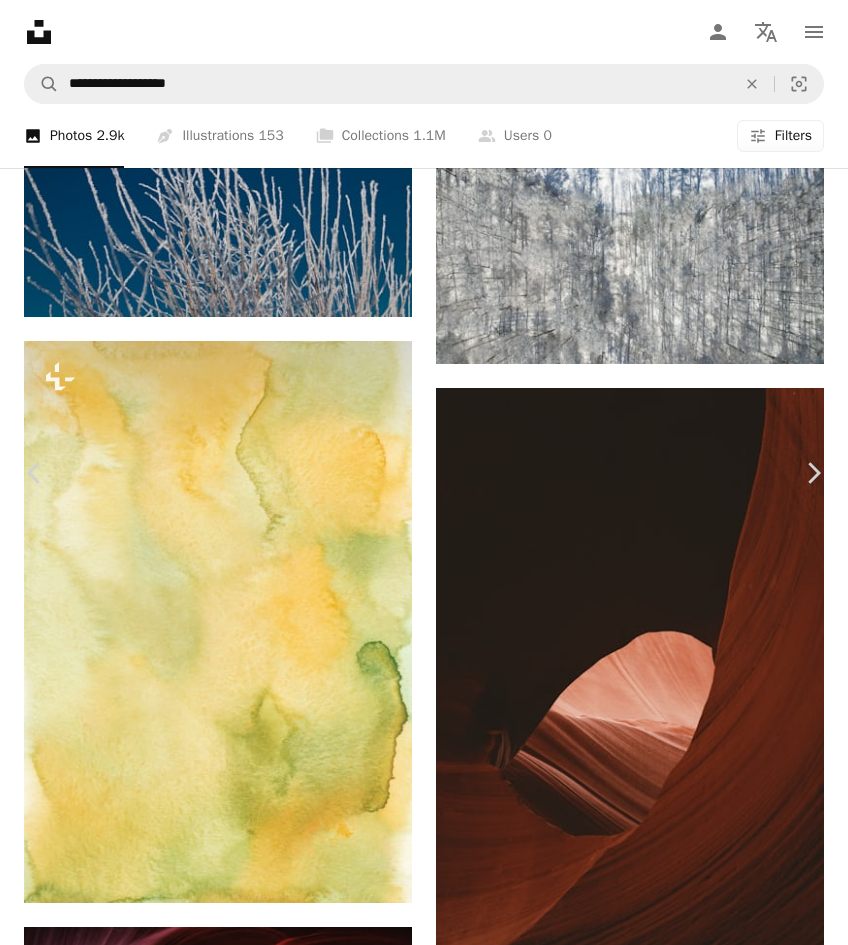 drag, startPoint x: 11, startPoint y: 21, endPoint x: 150, endPoint y: 148, distance: 188.28171 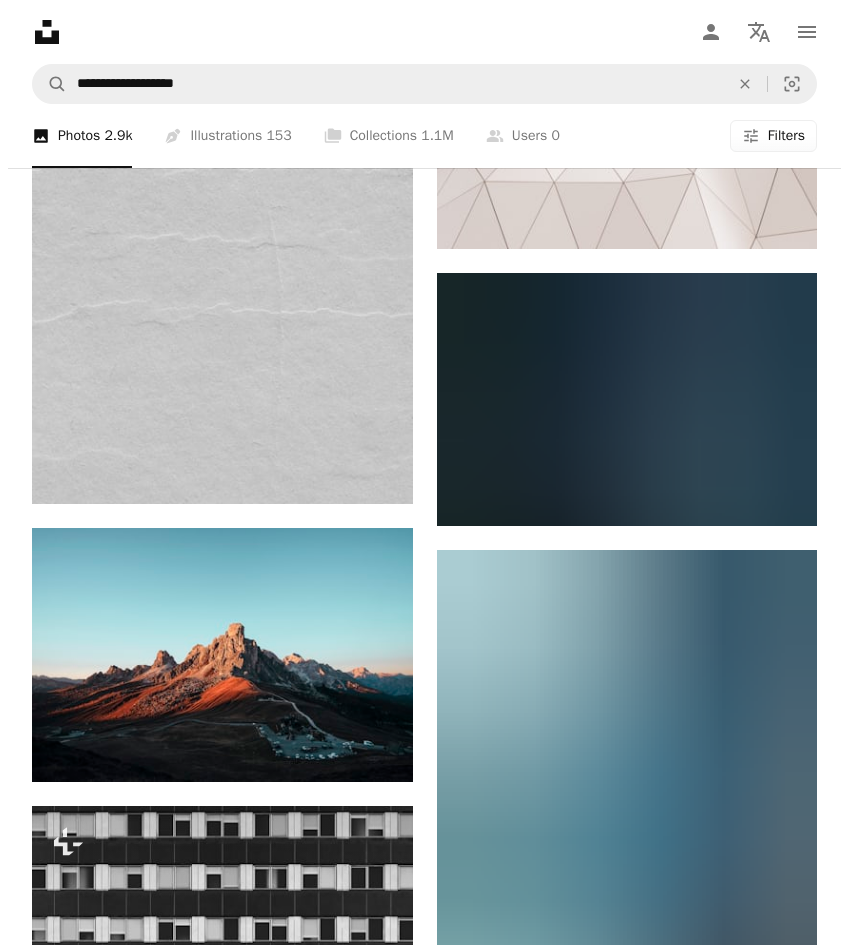 scroll, scrollTop: 45200, scrollLeft: 0, axis: vertical 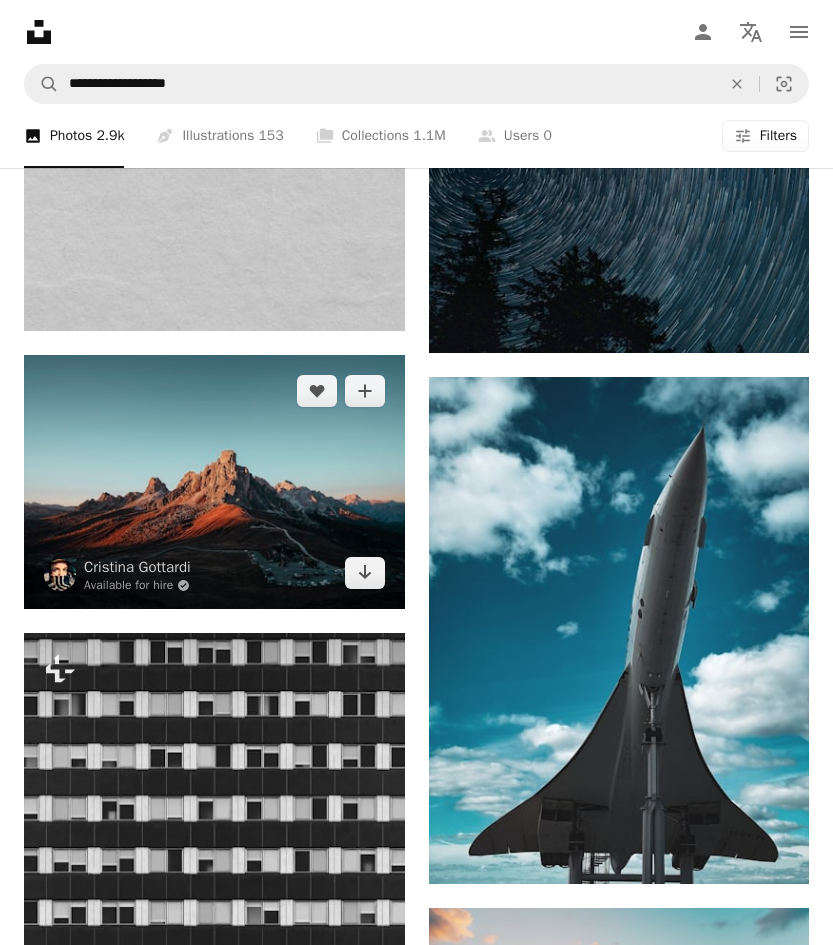 click at bounding box center [214, 482] 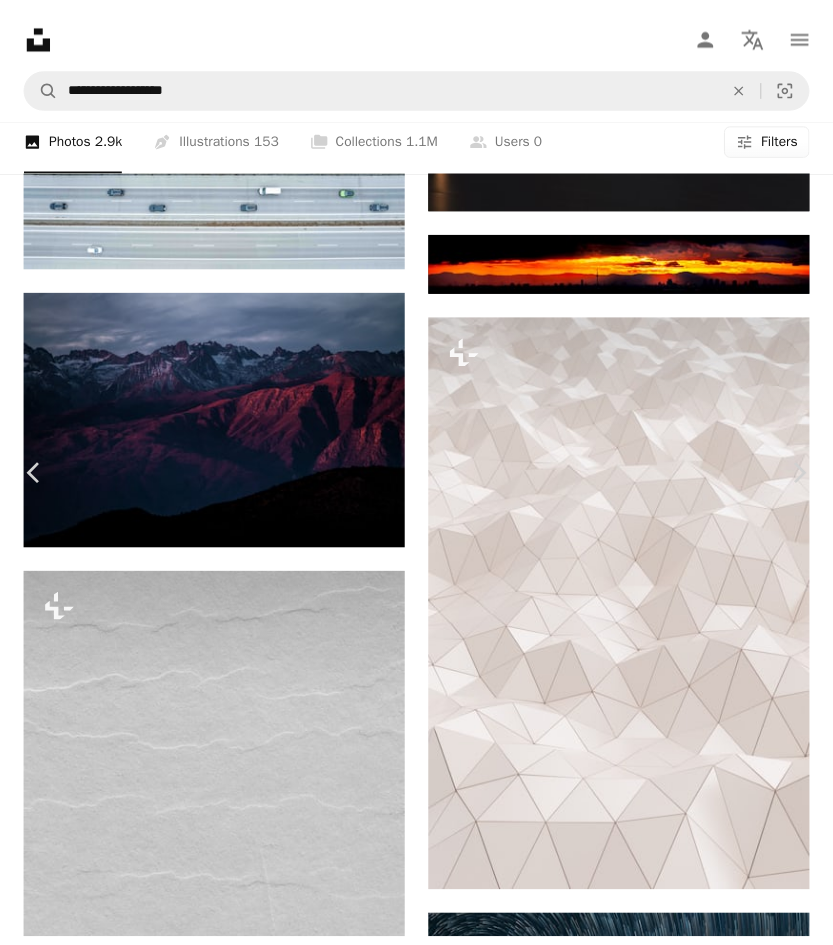 scroll, scrollTop: 8696, scrollLeft: 0, axis: vertical 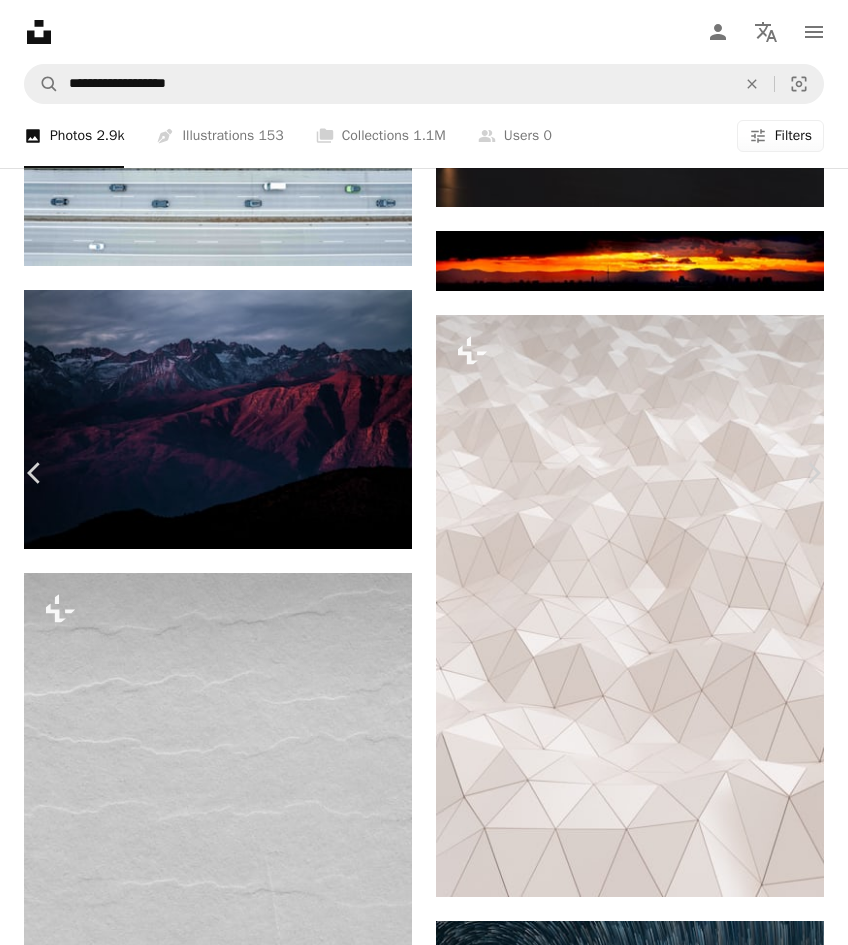 click on "An X shape" at bounding box center [20, 20] 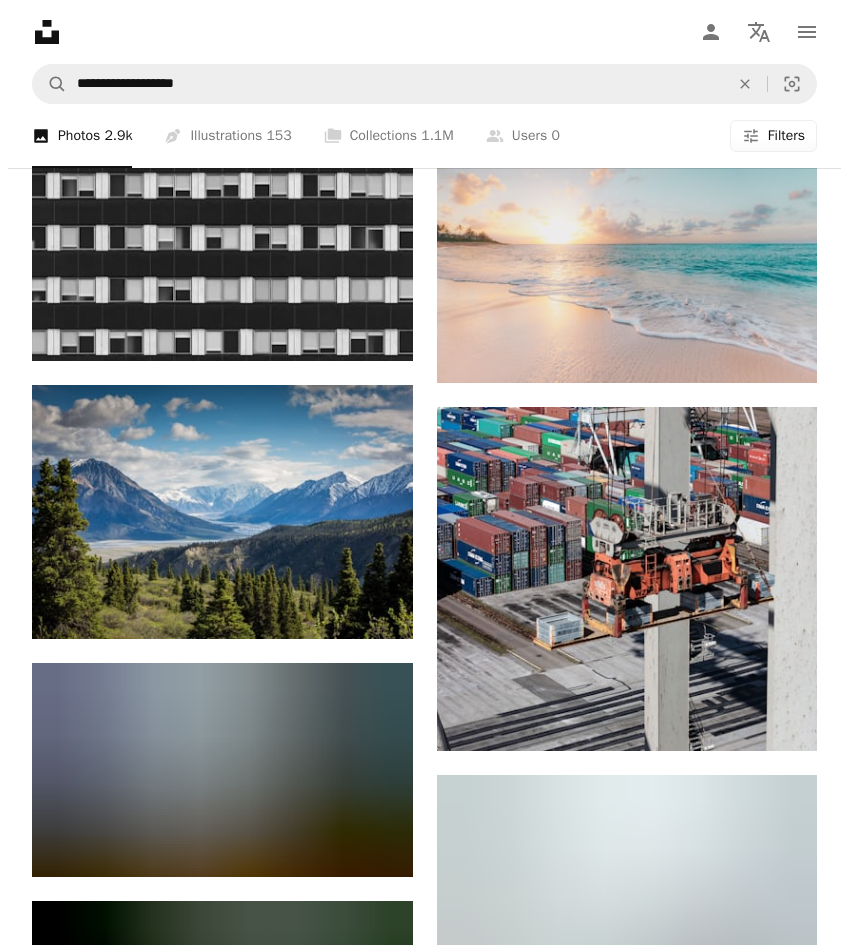 scroll, scrollTop: 46000, scrollLeft: 0, axis: vertical 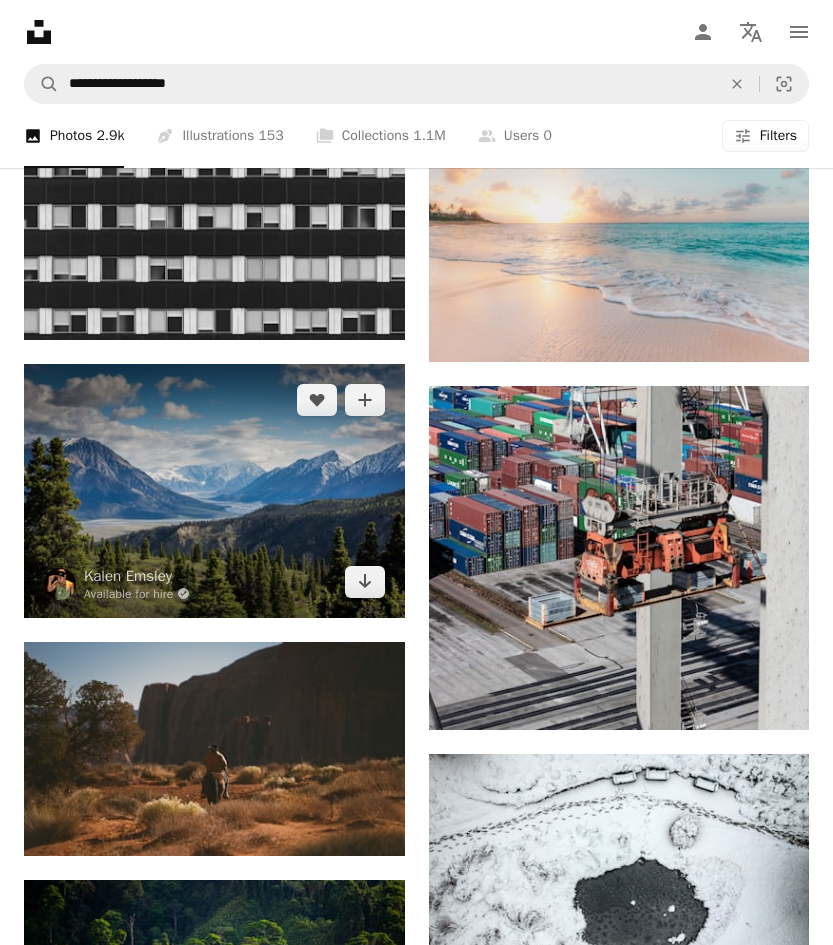 click at bounding box center [214, 491] 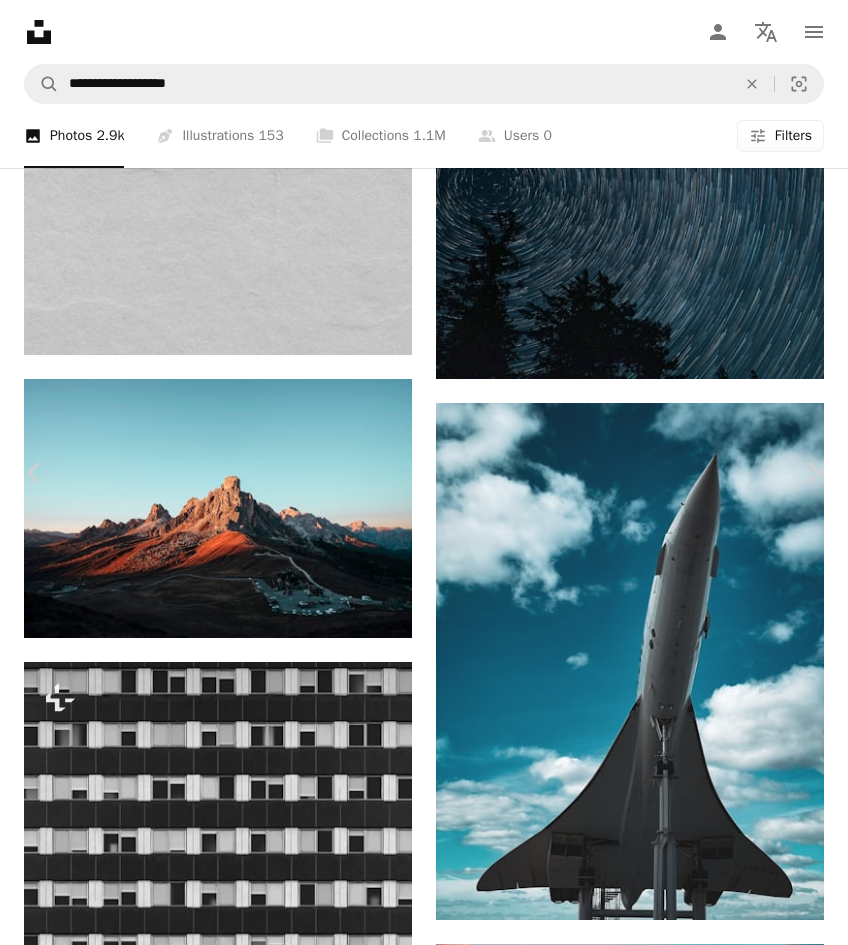 scroll, scrollTop: 2600, scrollLeft: 0, axis: vertical 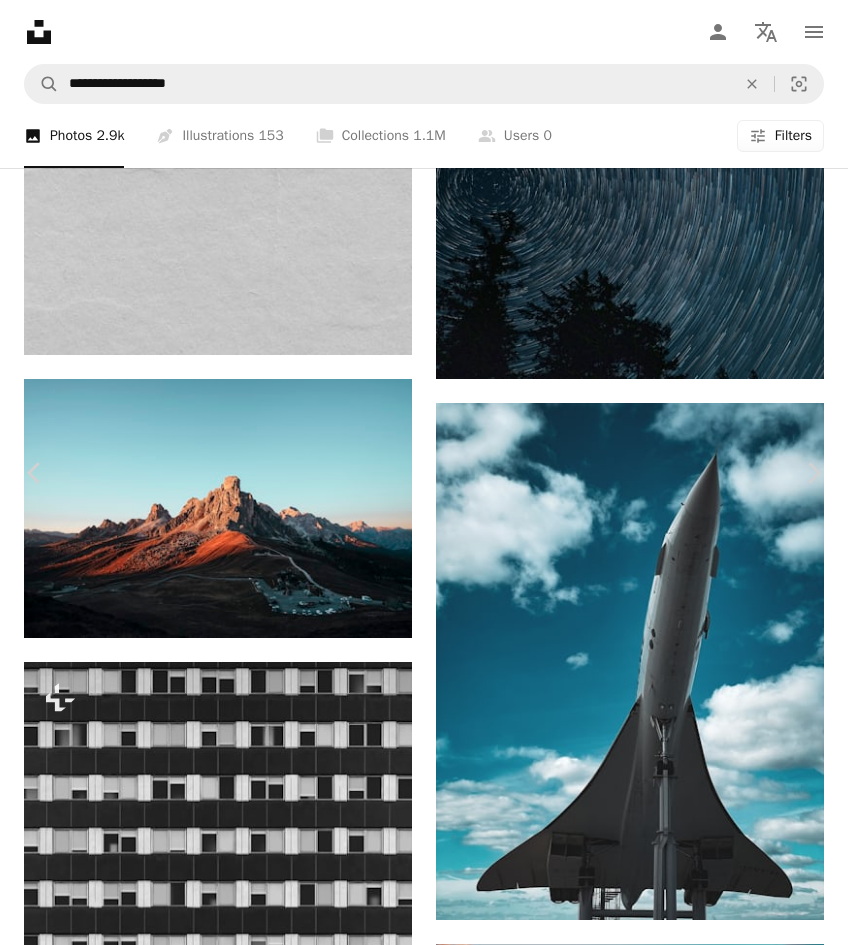 click at bounding box center [584, 6908] 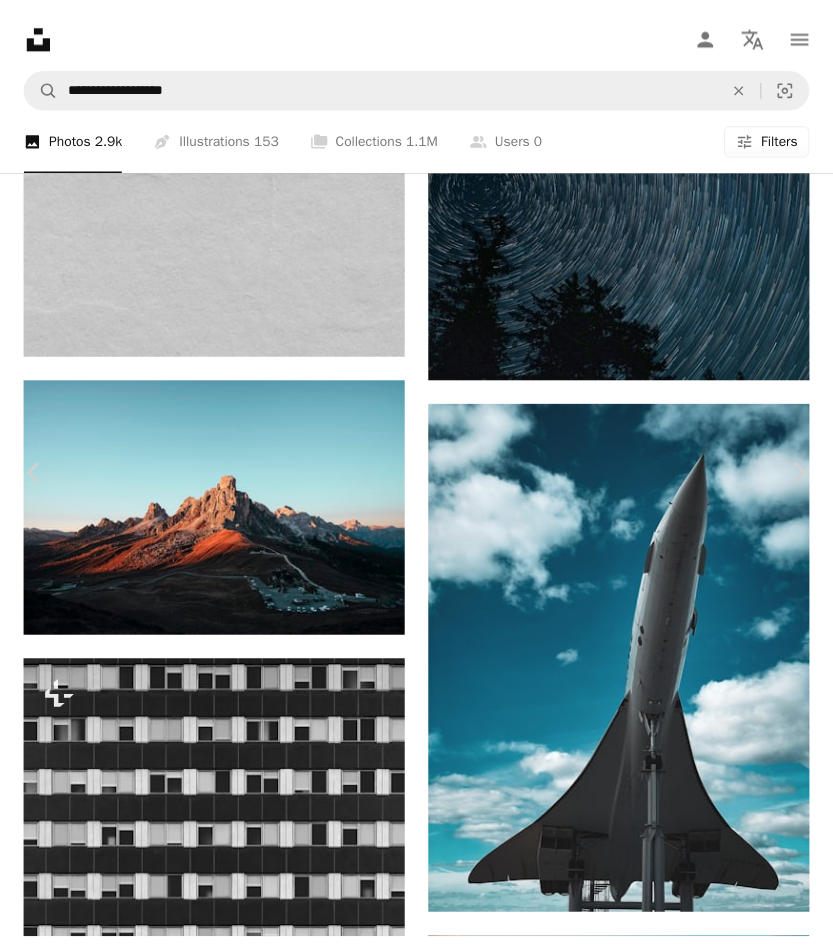 scroll, scrollTop: 4700, scrollLeft: 0, axis: vertical 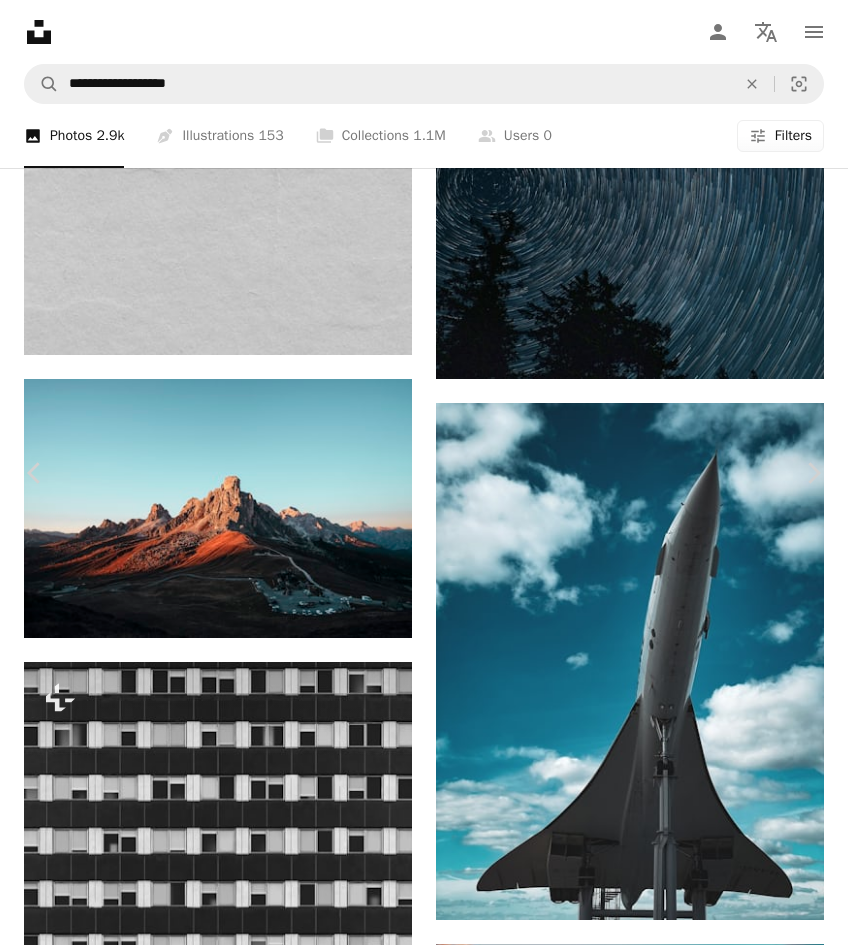 click on "An X shape" at bounding box center [20, 20] 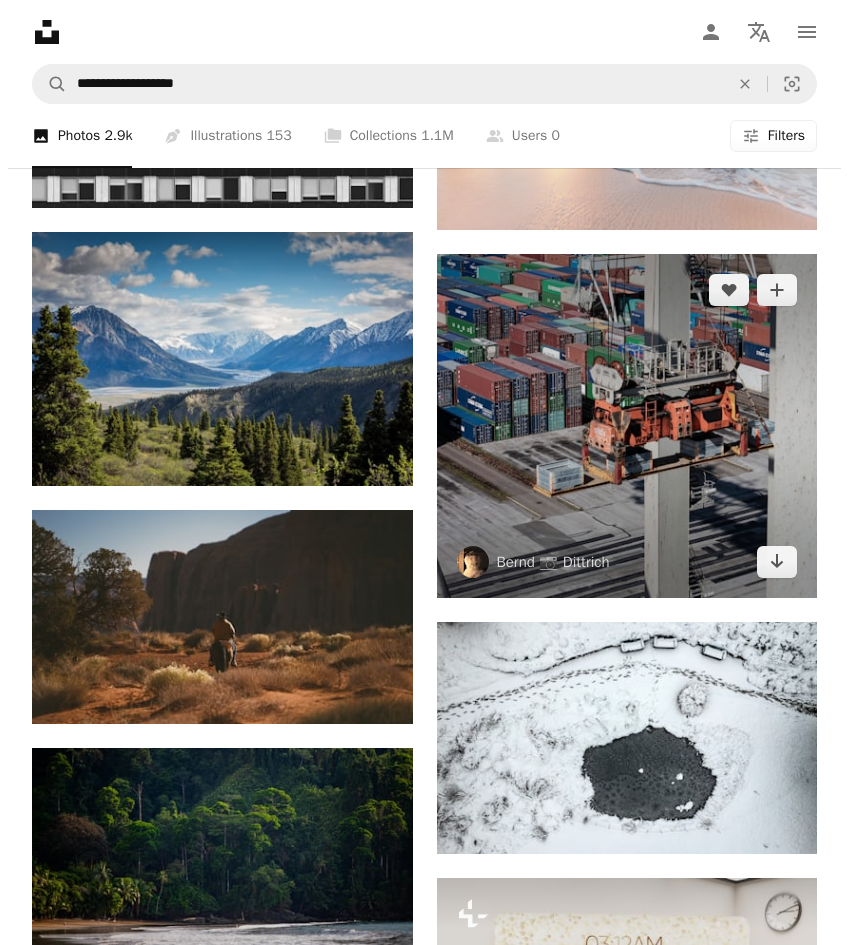 scroll, scrollTop: 46500, scrollLeft: 0, axis: vertical 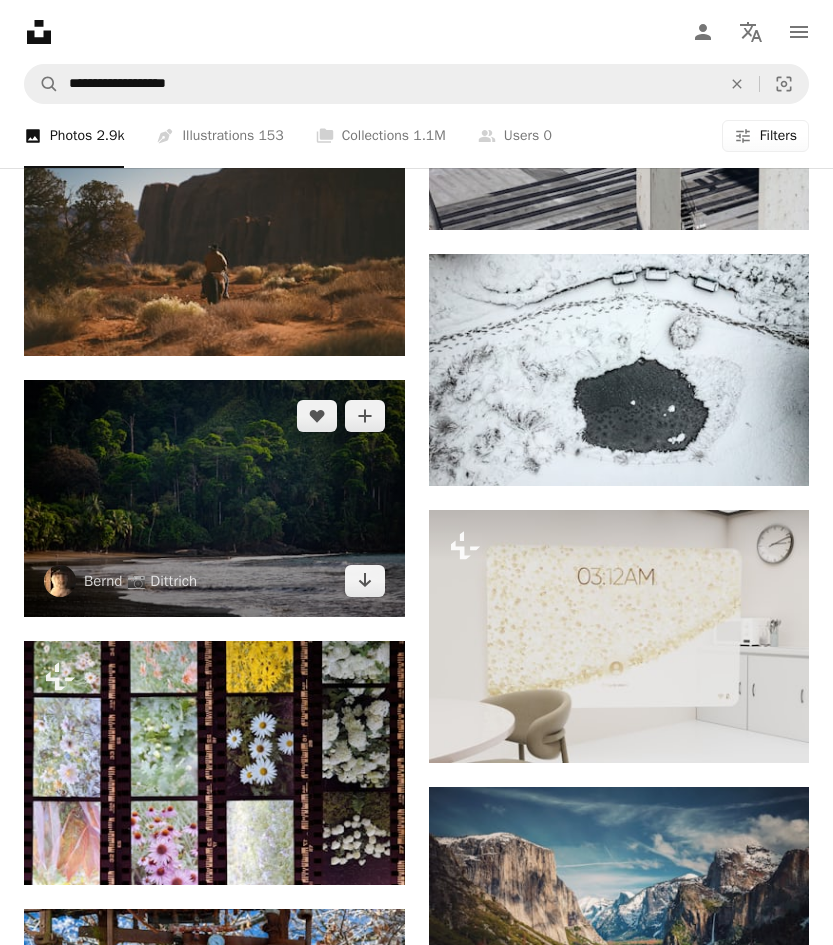 click at bounding box center [214, 498] 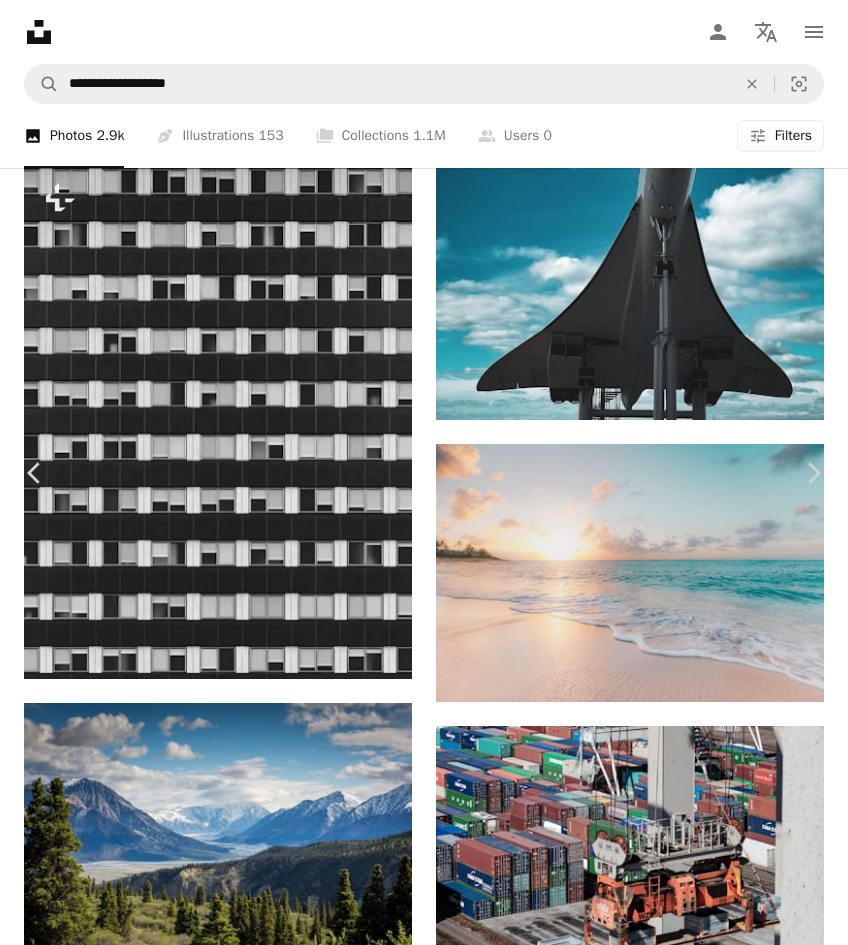 scroll, scrollTop: 1700, scrollLeft: 0, axis: vertical 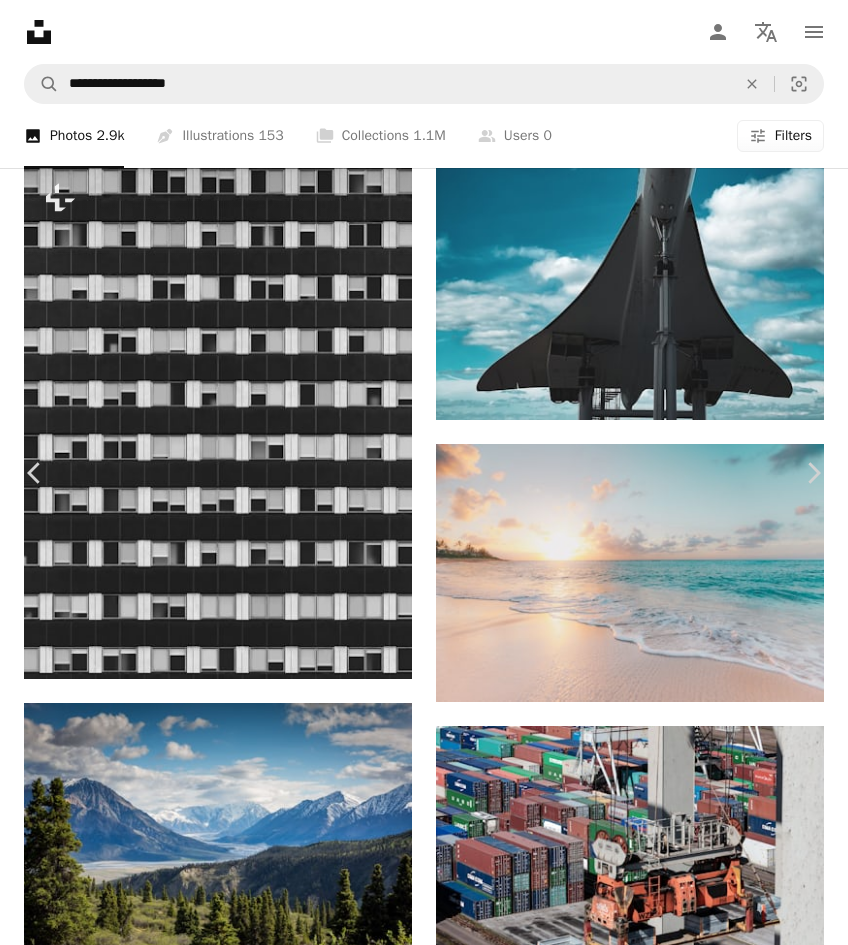 click at bounding box center [584, 6101] 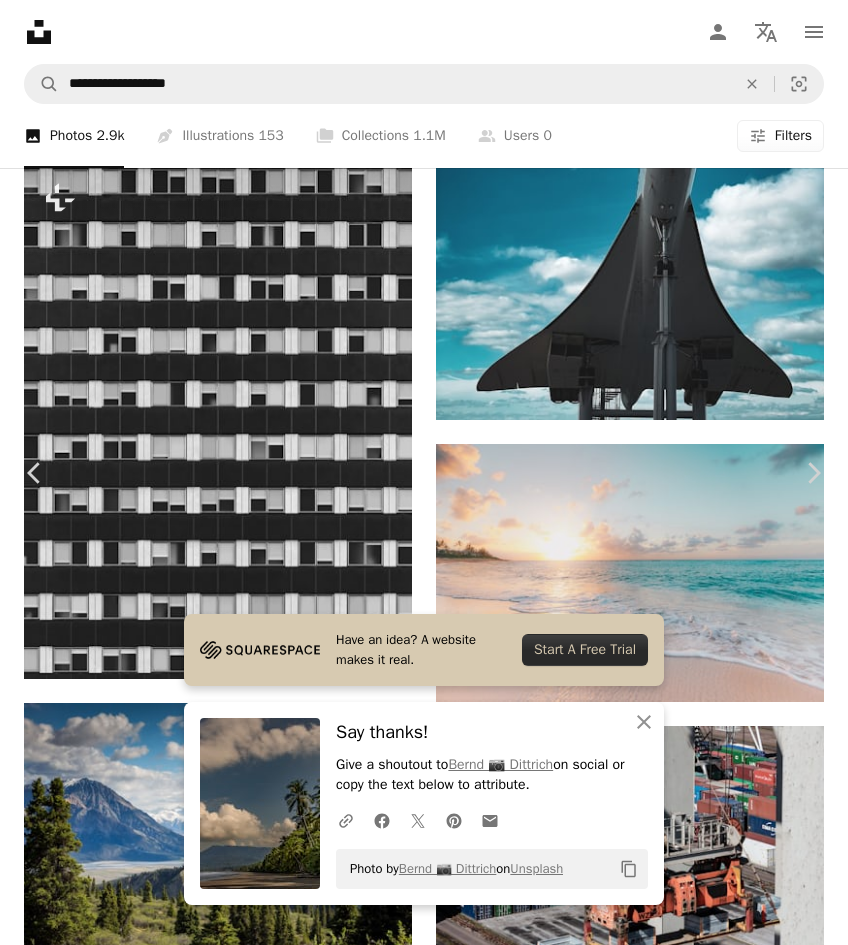 scroll, scrollTop: 600, scrollLeft: 0, axis: vertical 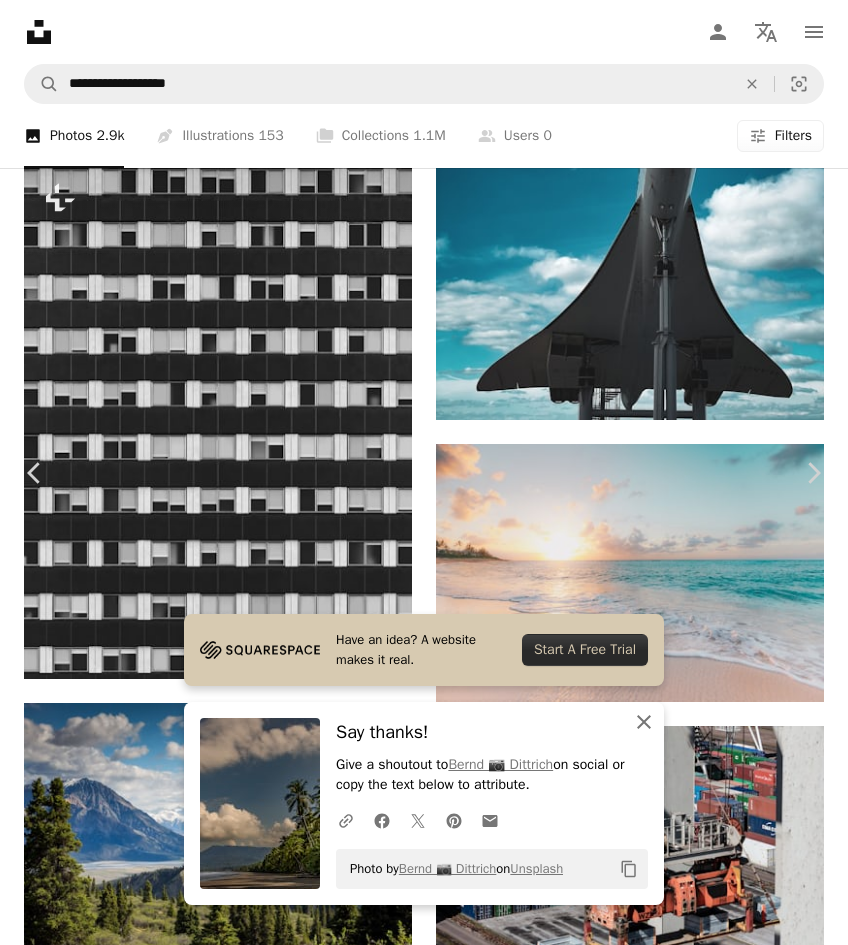 click on "An X shape" 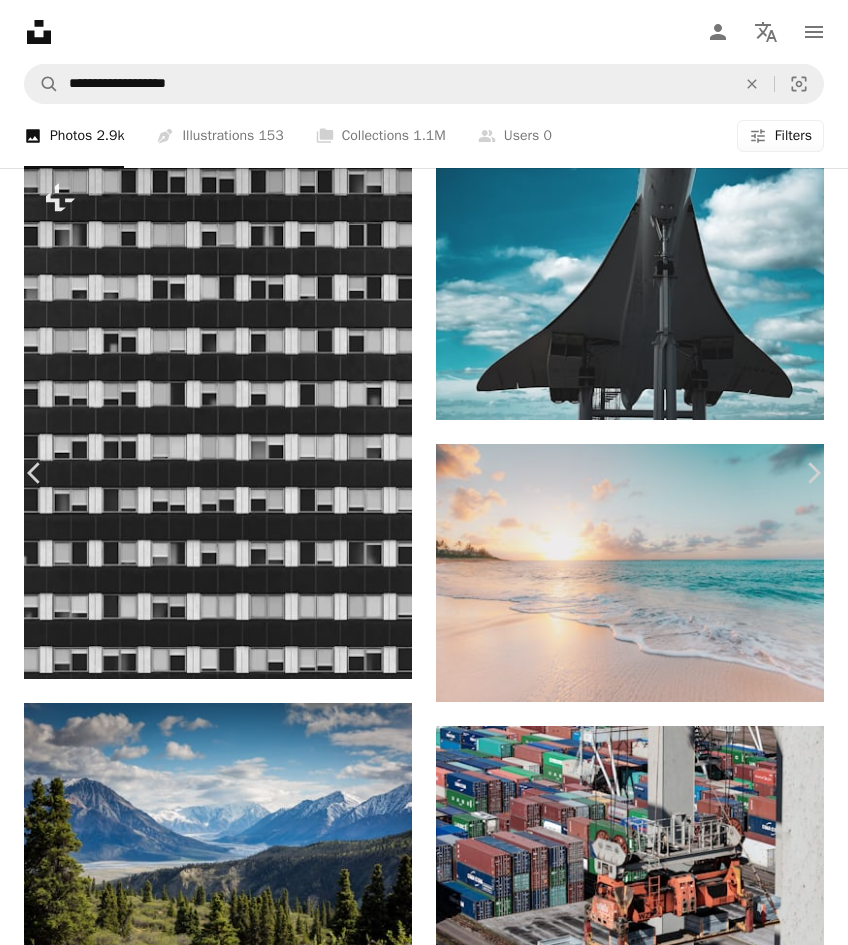 scroll, scrollTop: 900, scrollLeft: 0, axis: vertical 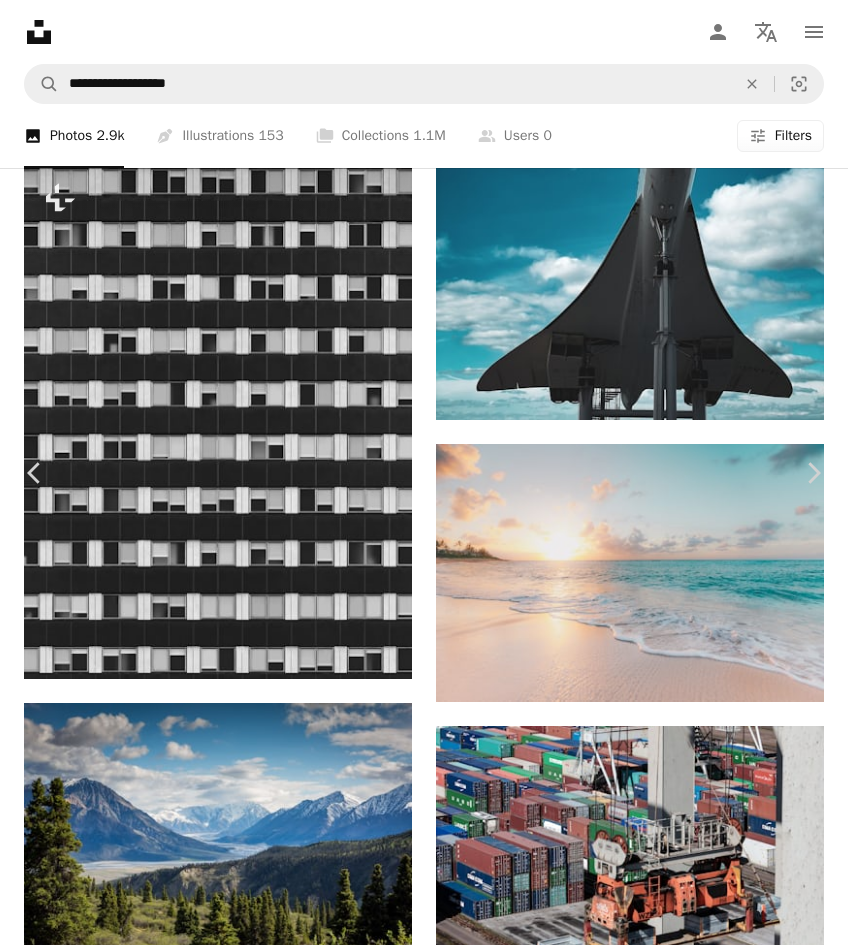 click on "An X shape" at bounding box center [20, 20] 